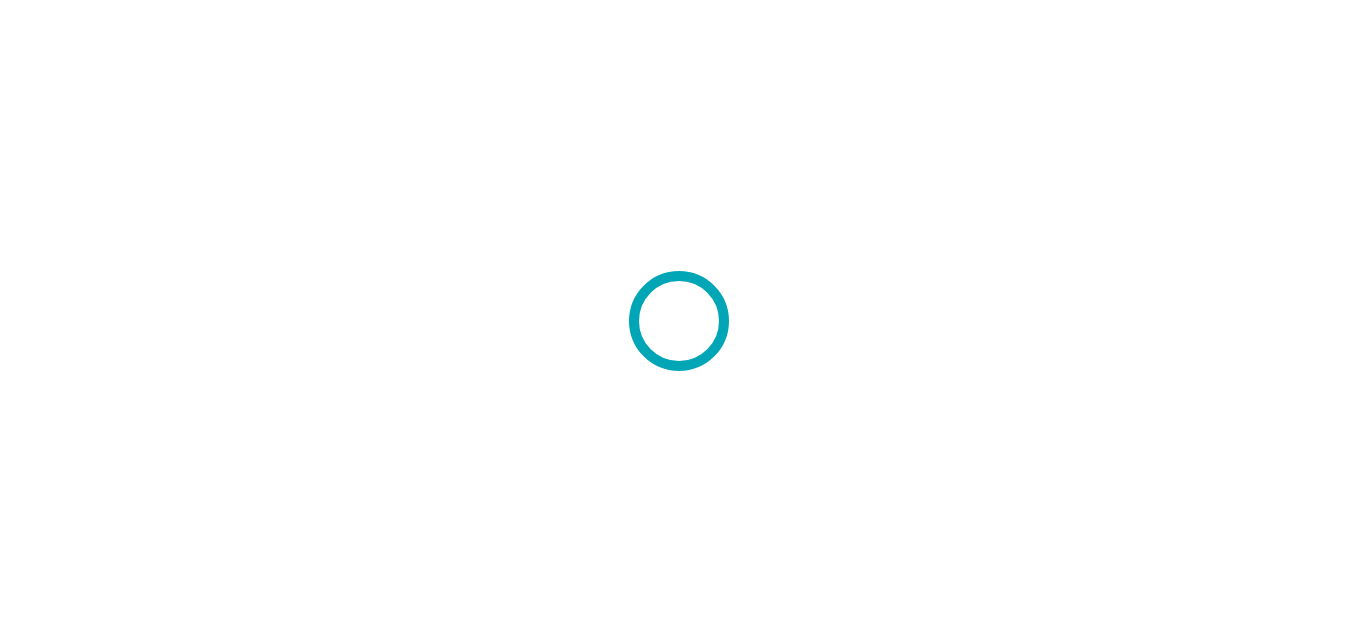 scroll, scrollTop: 0, scrollLeft: 0, axis: both 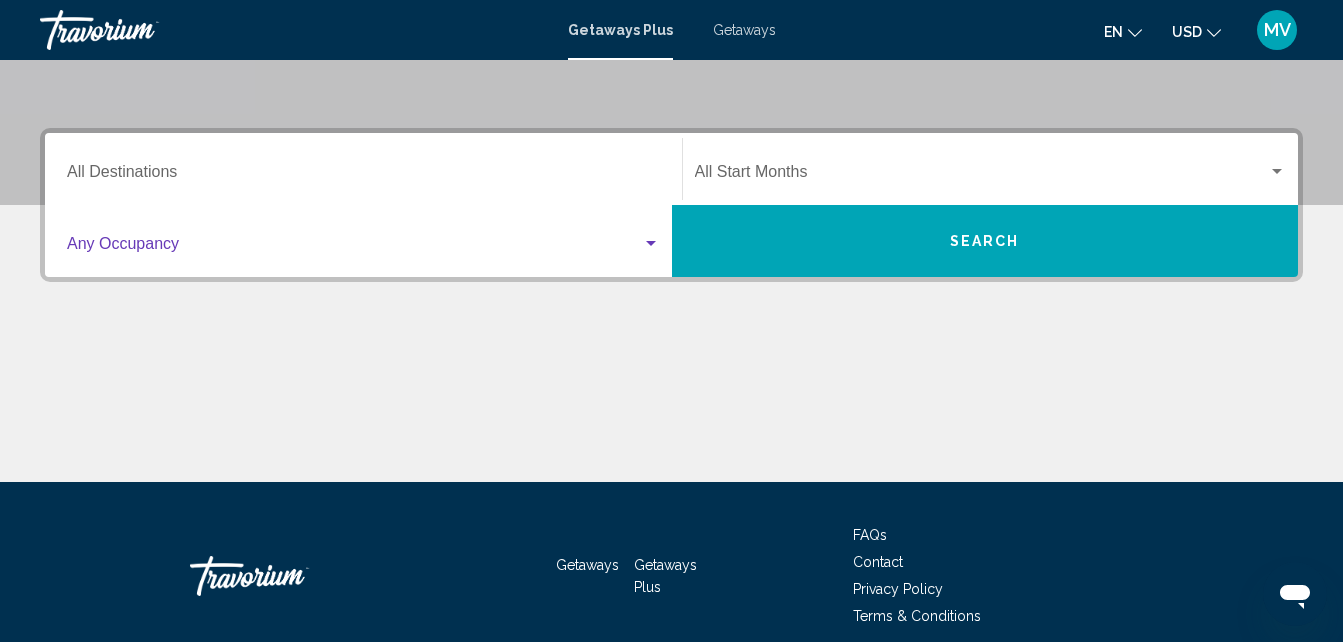 click at bounding box center [651, 244] 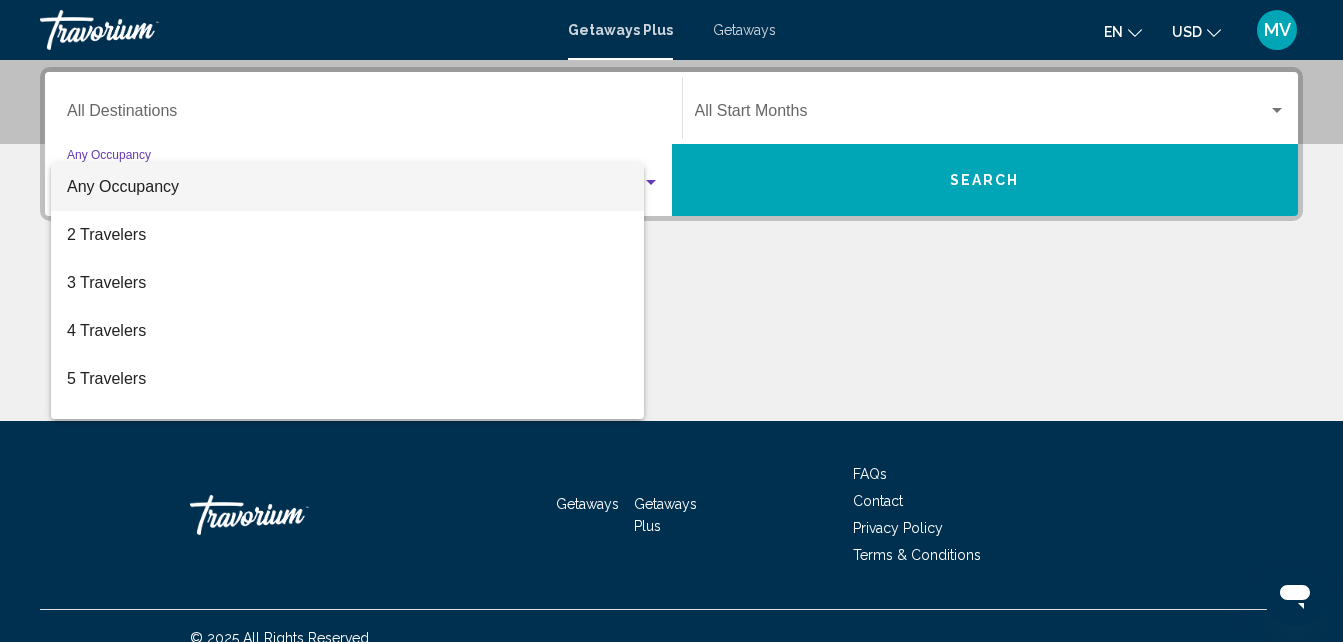 scroll, scrollTop: 458, scrollLeft: 0, axis: vertical 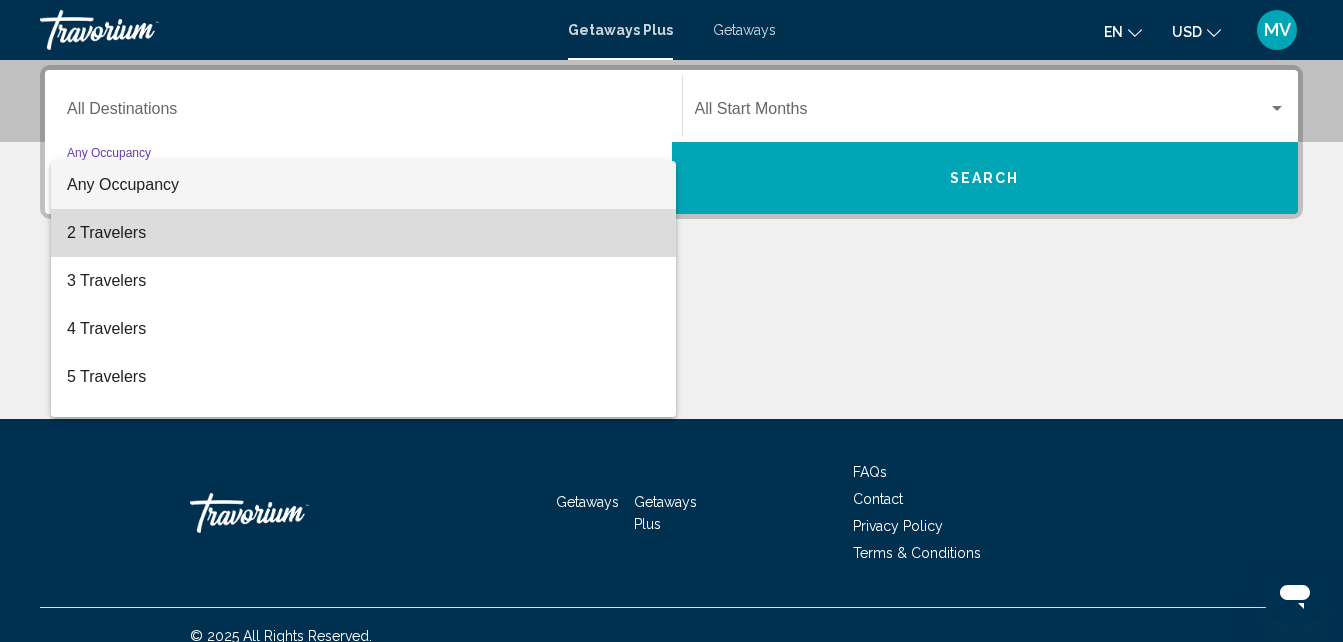 click on "2 Travelers" at bounding box center [363, 233] 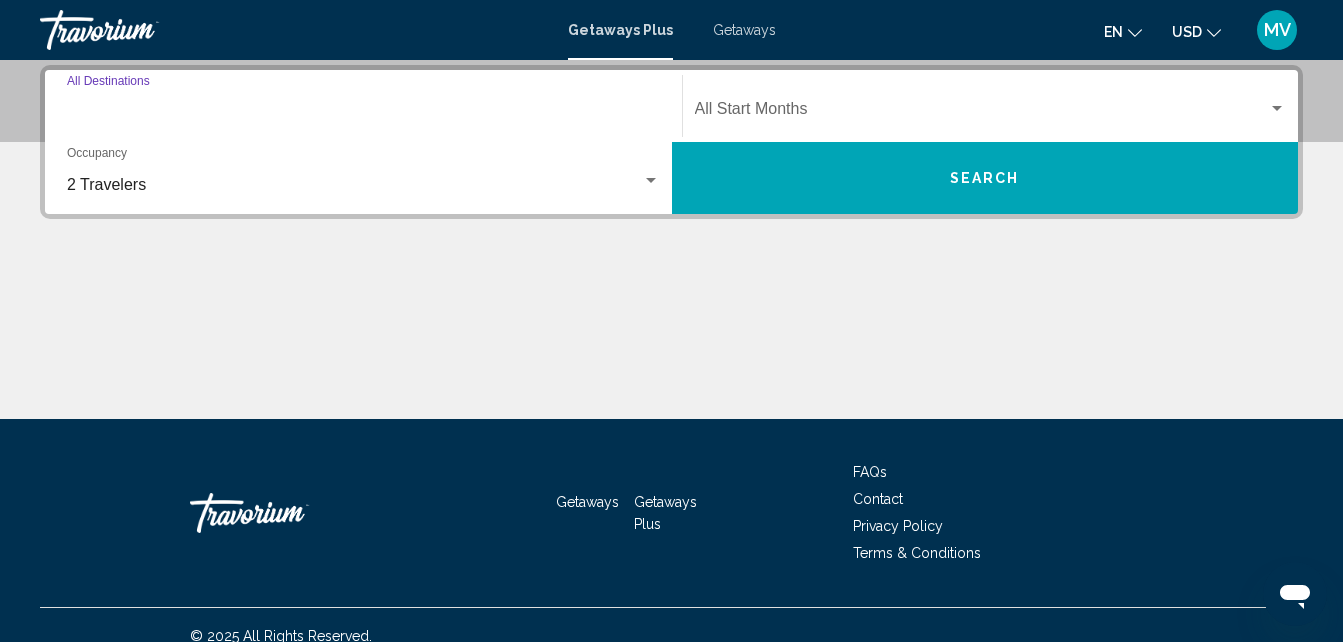 click on "Destination All Destinations" at bounding box center [363, 113] 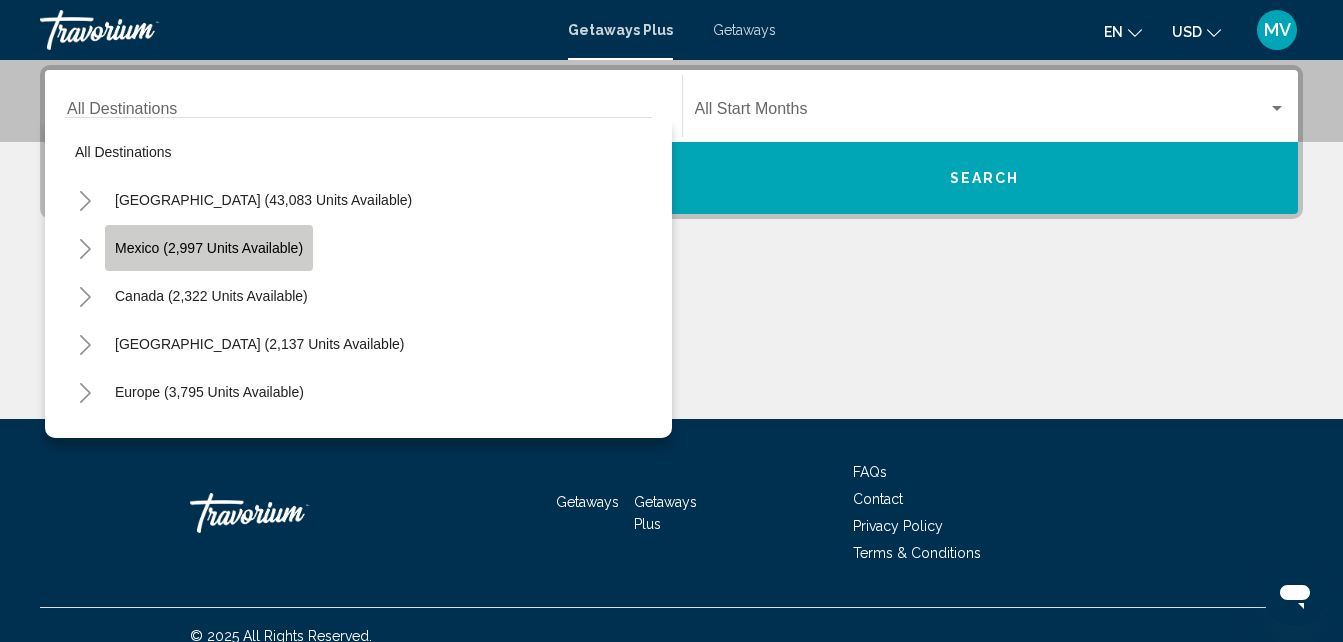 click on "Mexico (2,997 units available)" 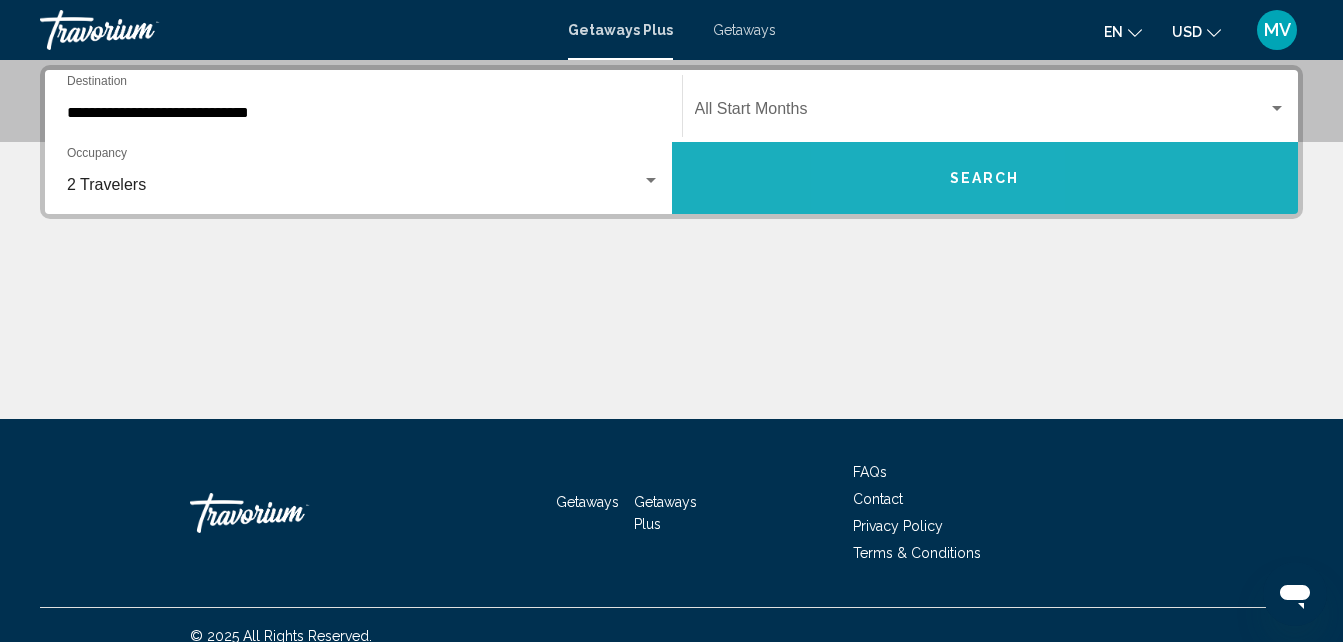 click on "Search" at bounding box center (985, 178) 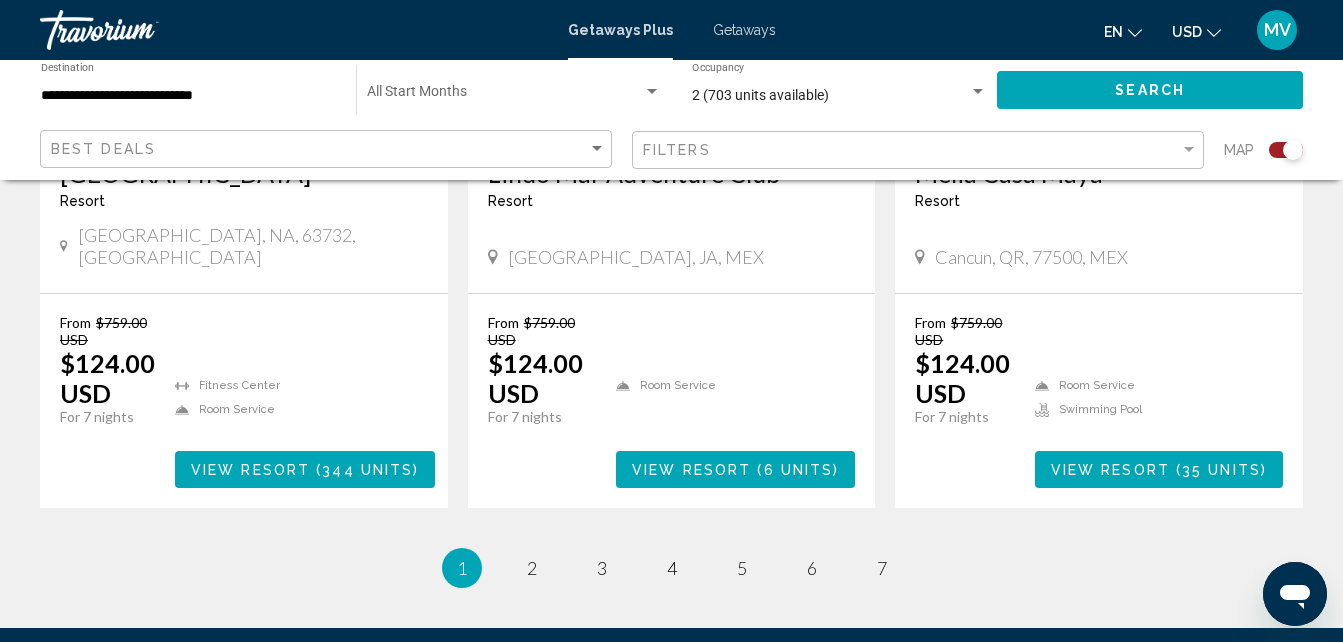 scroll, scrollTop: 3461, scrollLeft: 0, axis: vertical 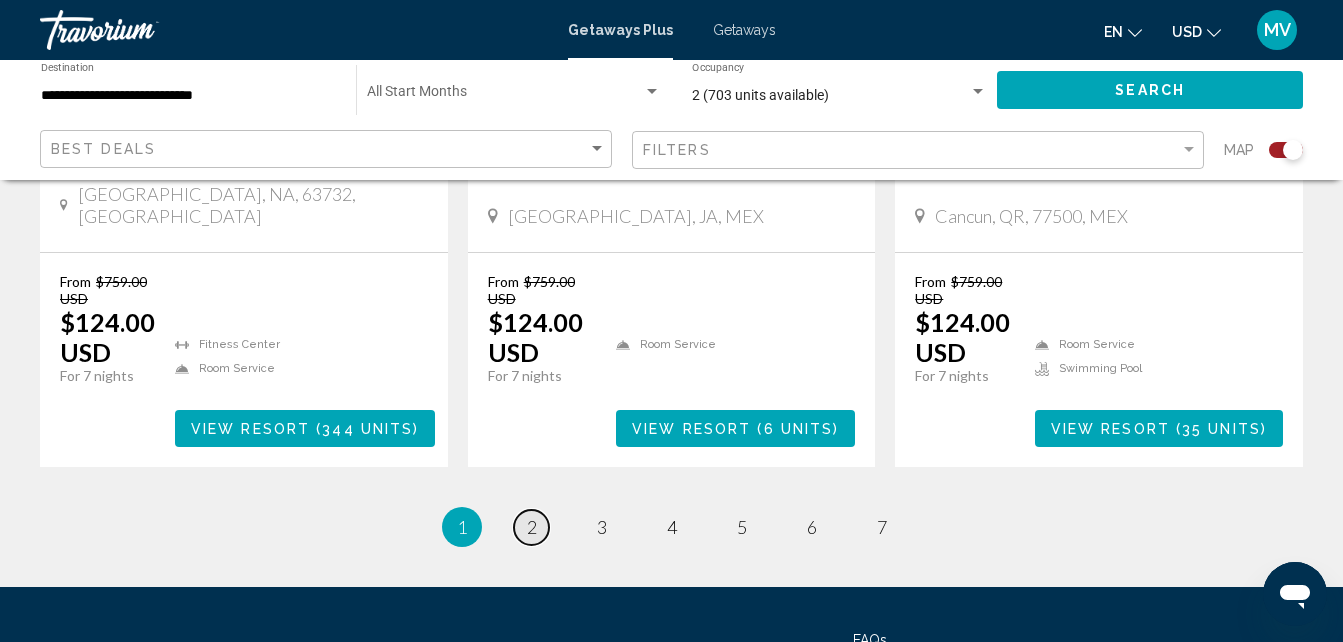 click on "2" at bounding box center [532, 527] 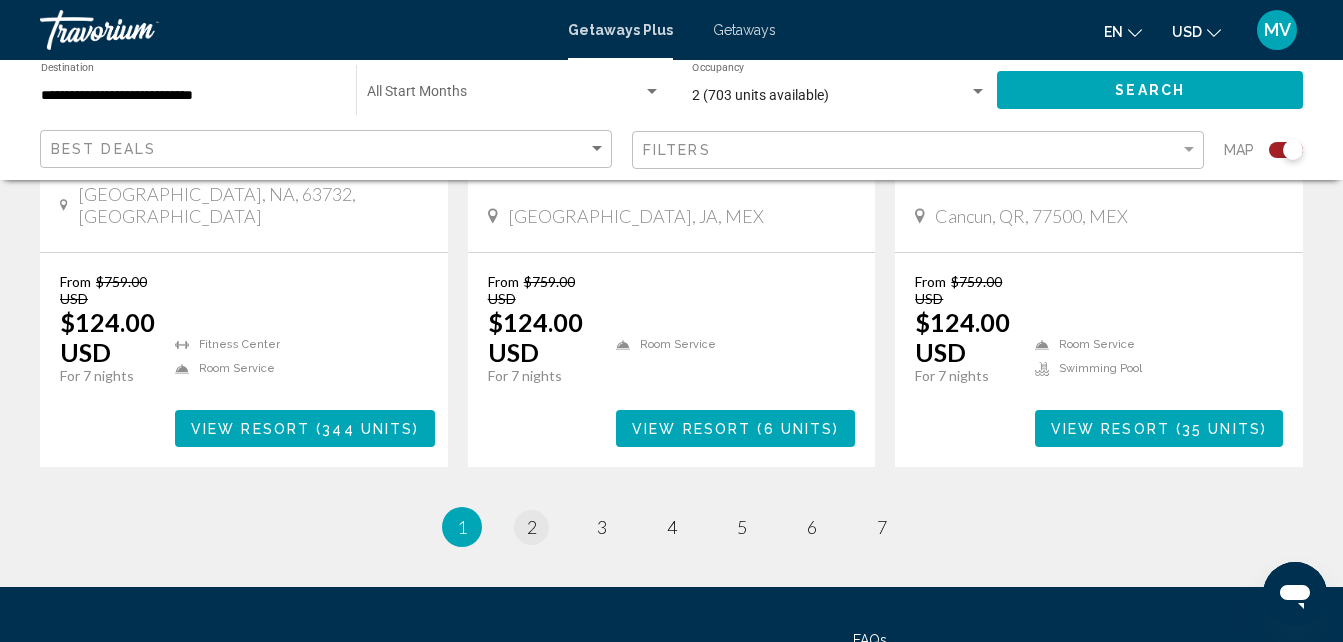 scroll, scrollTop: 0, scrollLeft: 0, axis: both 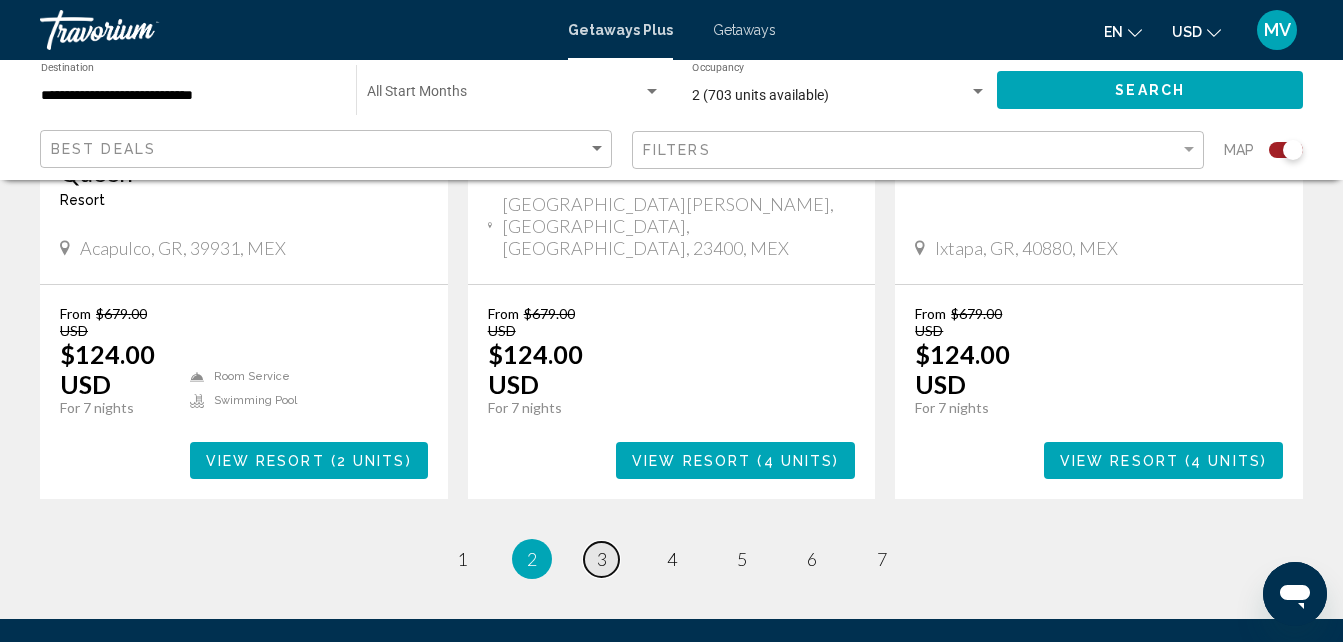 click on "page  3" at bounding box center (601, 559) 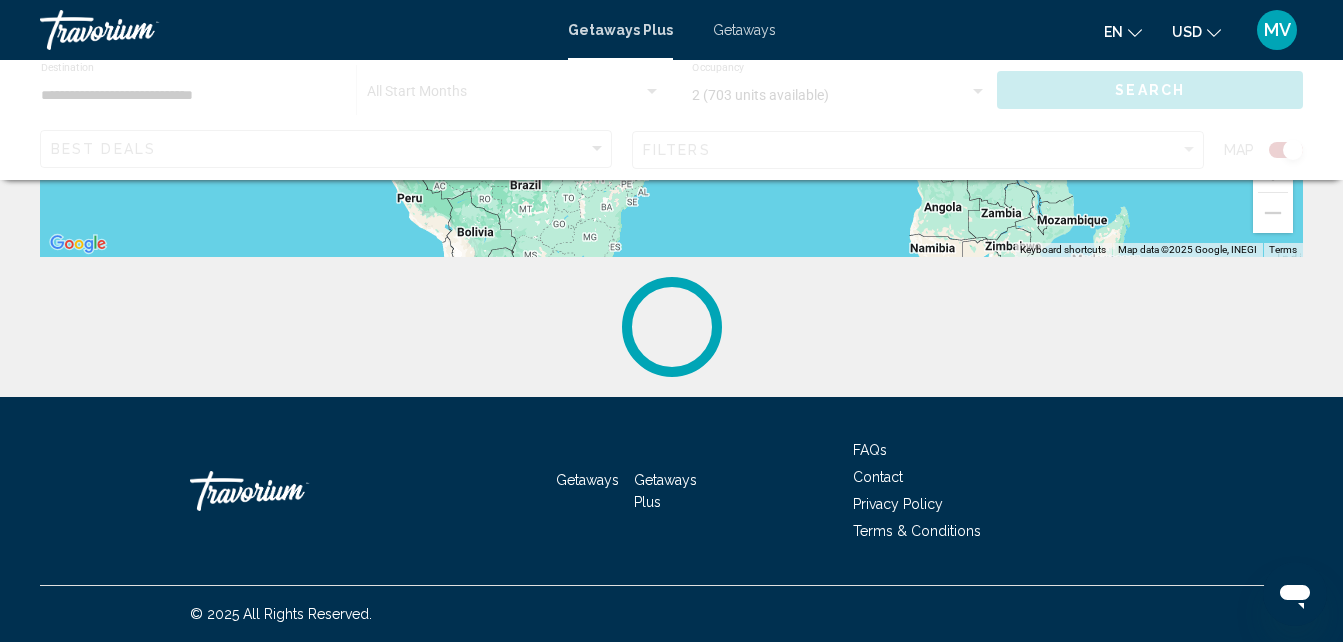 scroll, scrollTop: 0, scrollLeft: 0, axis: both 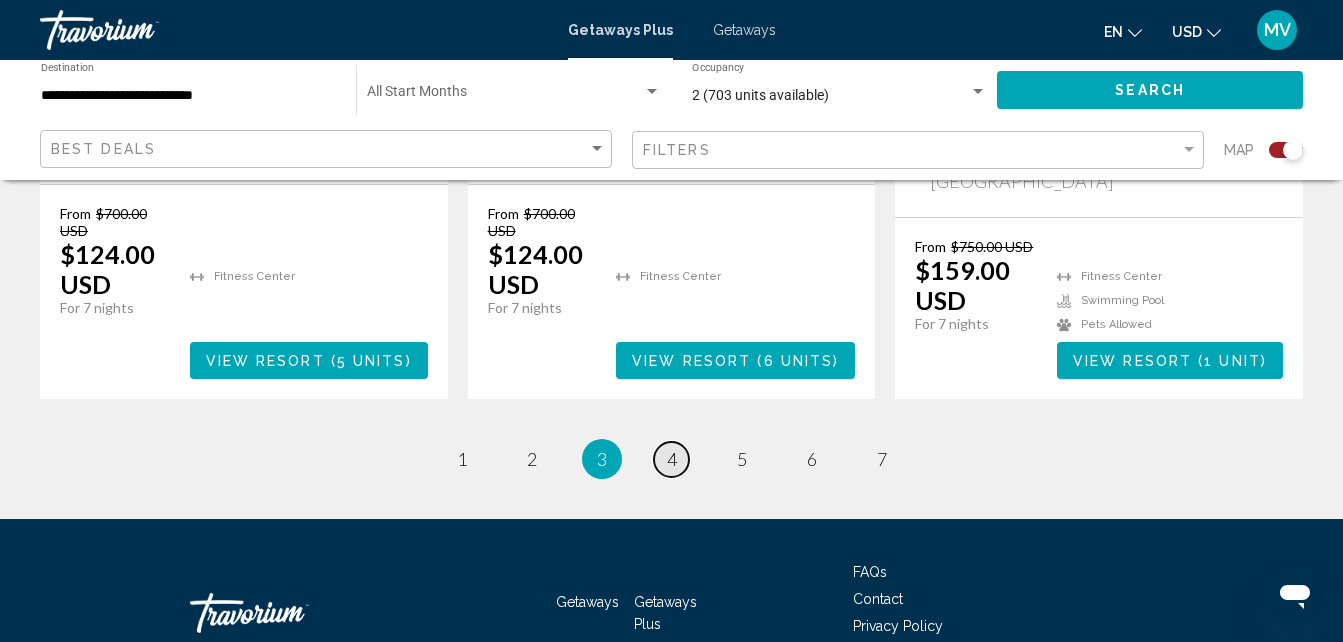 click on "page  4" at bounding box center [671, 459] 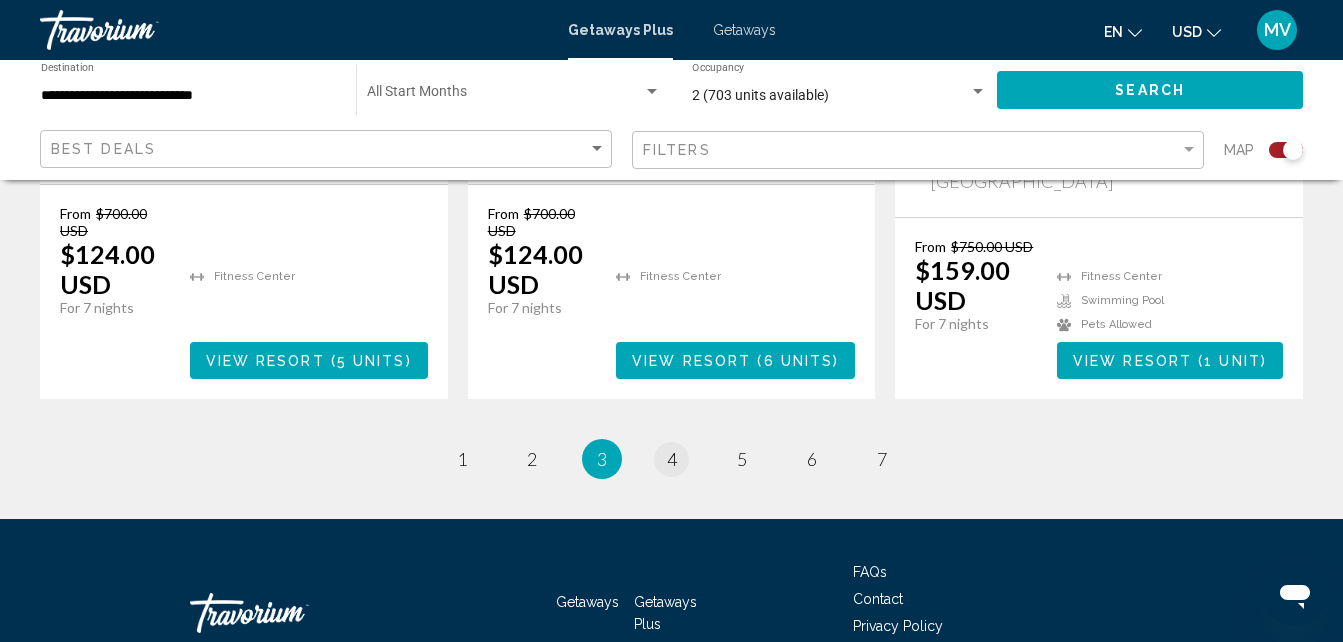 scroll, scrollTop: 0, scrollLeft: 0, axis: both 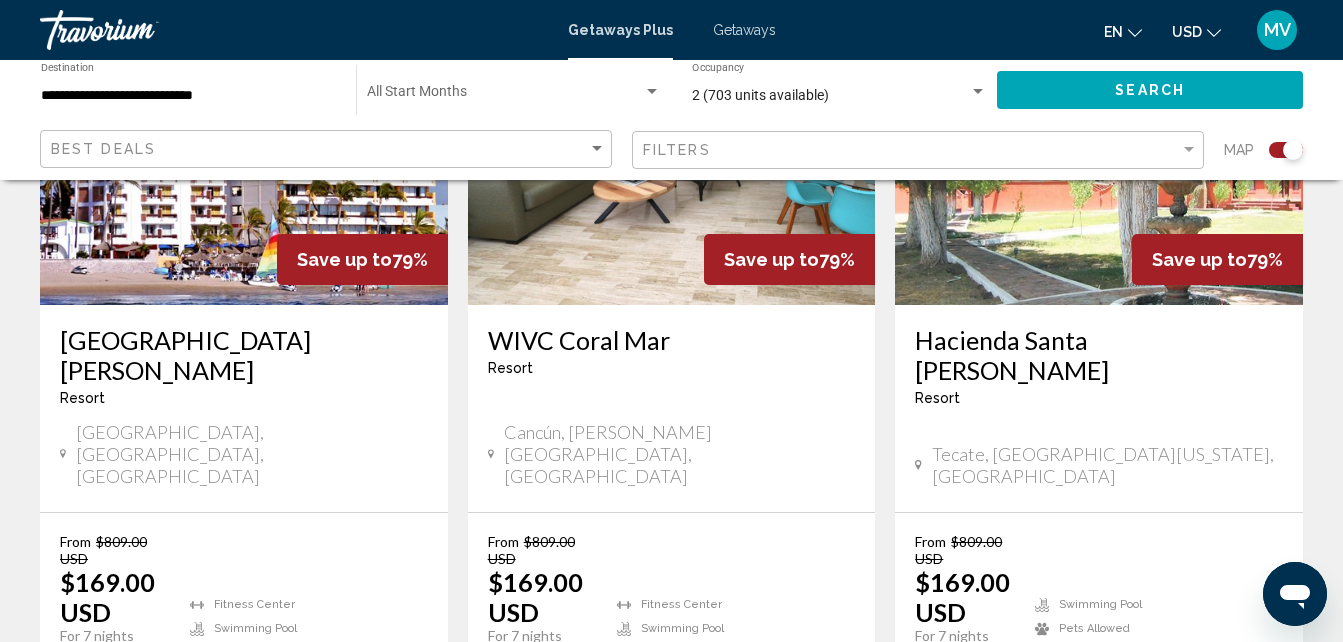 click on "page  5" at bounding box center (741, 787) 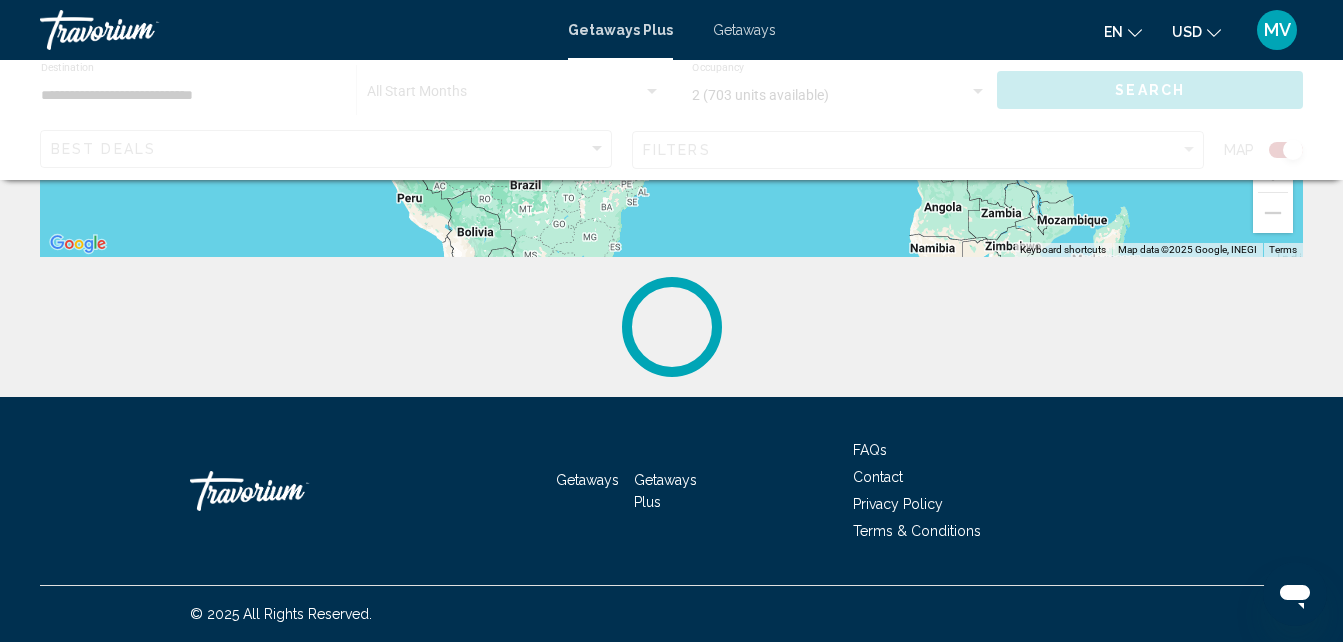 scroll, scrollTop: 0, scrollLeft: 0, axis: both 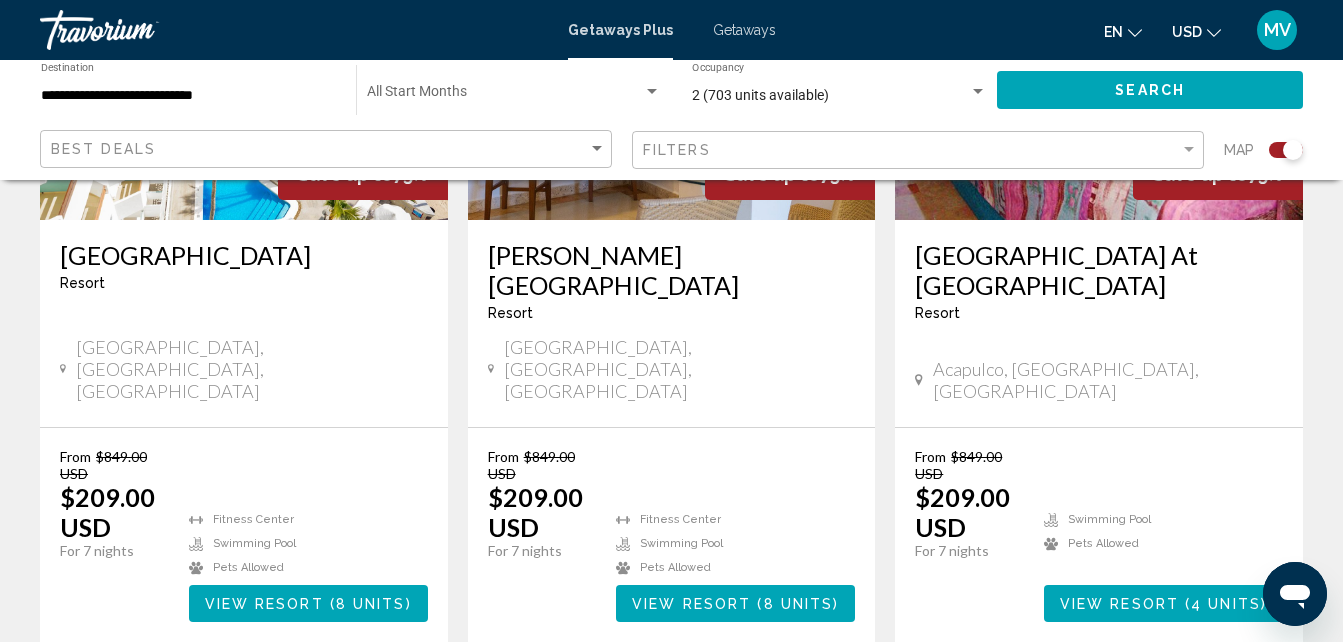 click on "6" at bounding box center [812, 702] 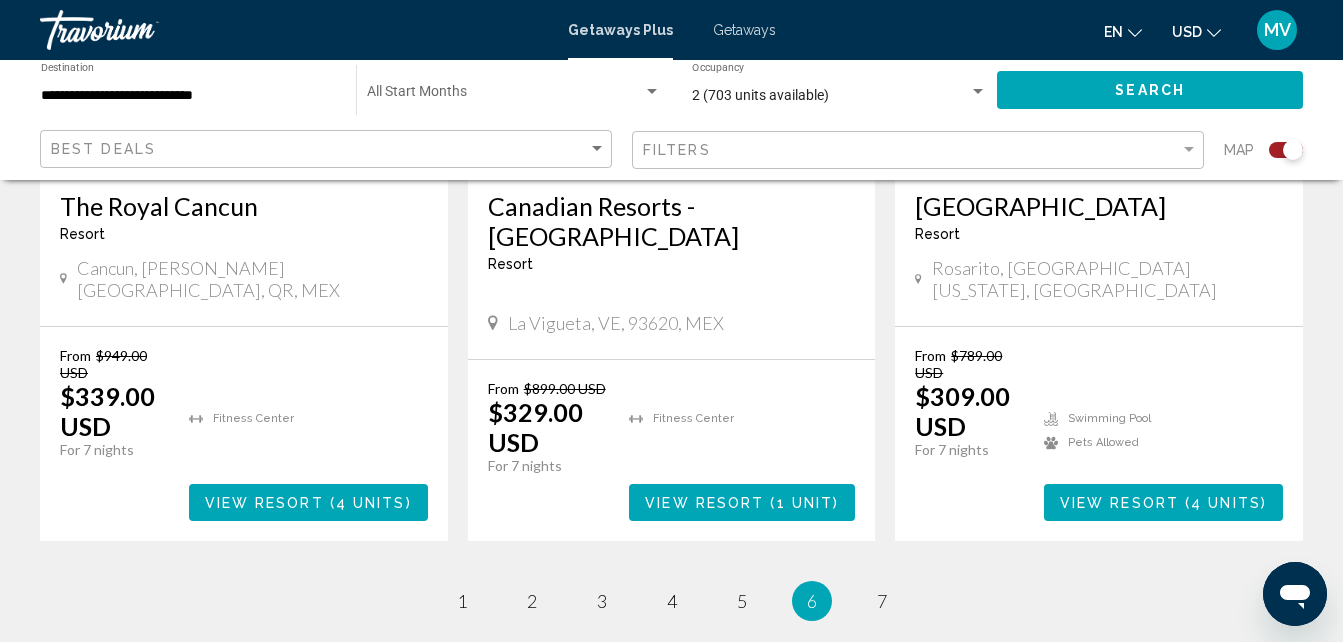 scroll, scrollTop: 3362, scrollLeft: 0, axis: vertical 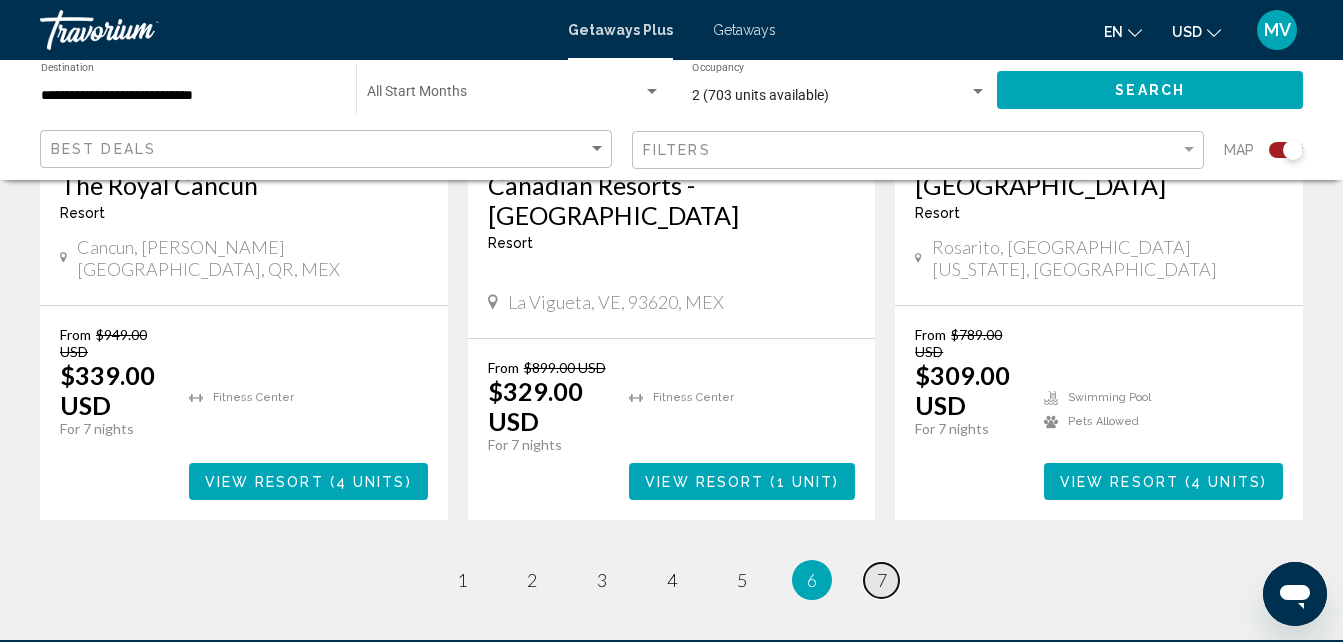 click on "7" at bounding box center (882, 580) 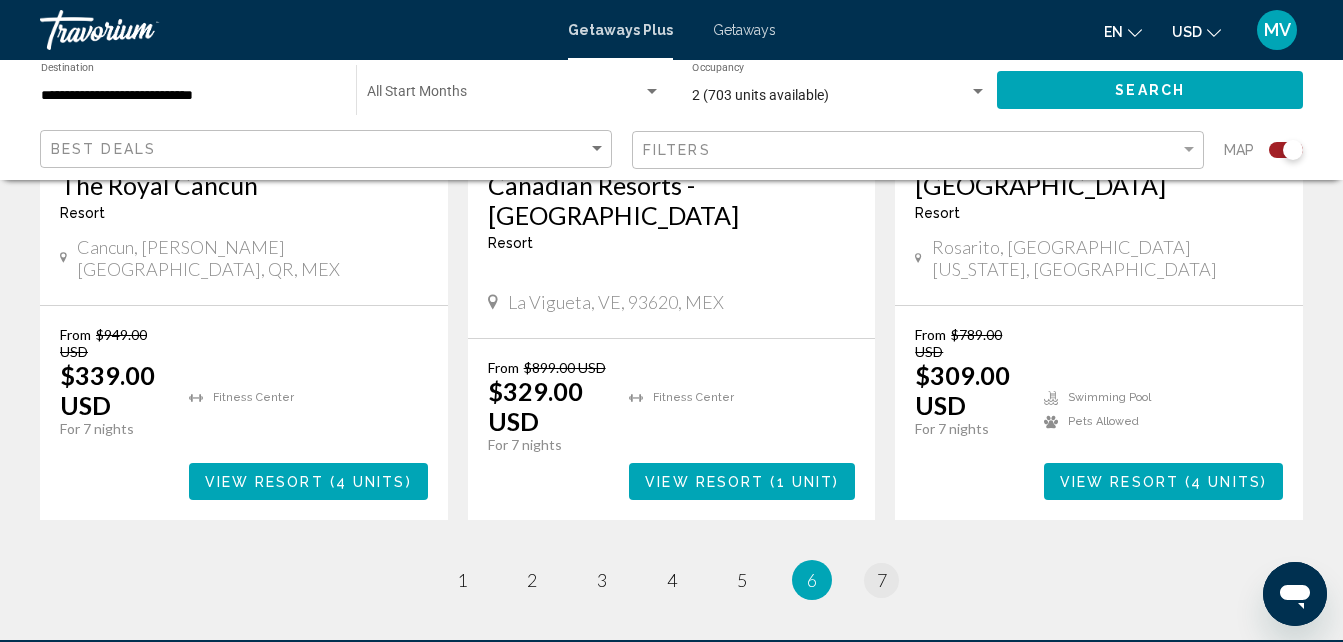 scroll, scrollTop: 0, scrollLeft: 0, axis: both 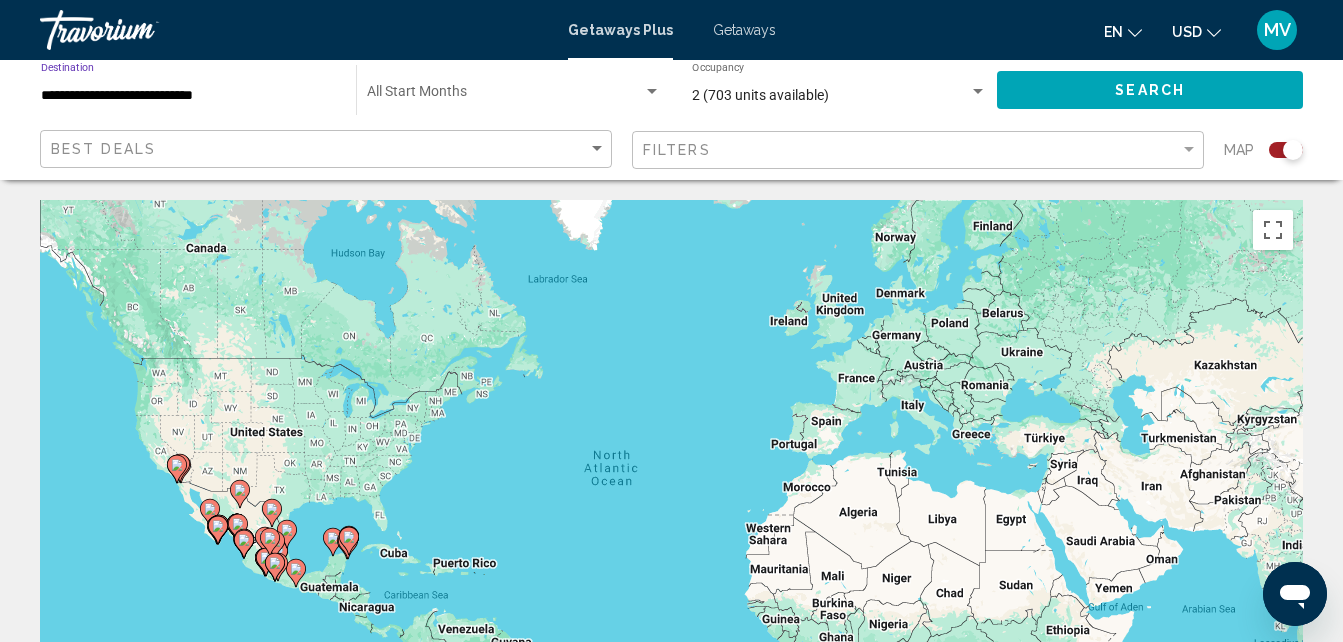 click on "**********" at bounding box center [188, 96] 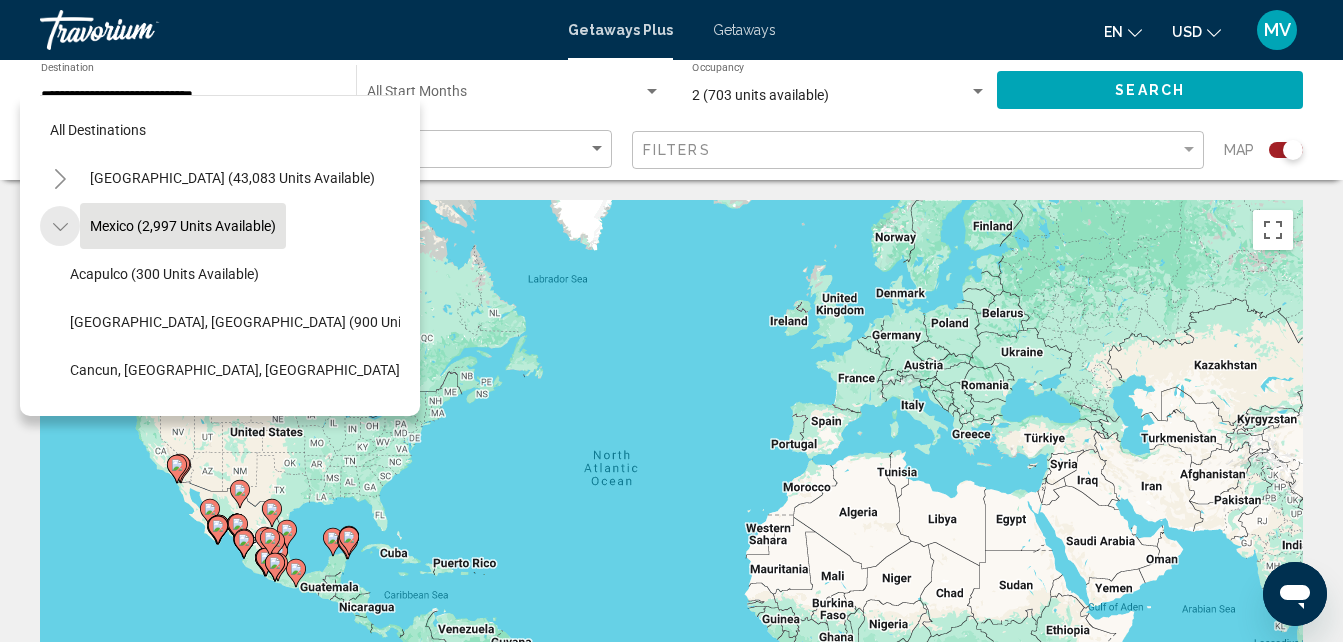 click 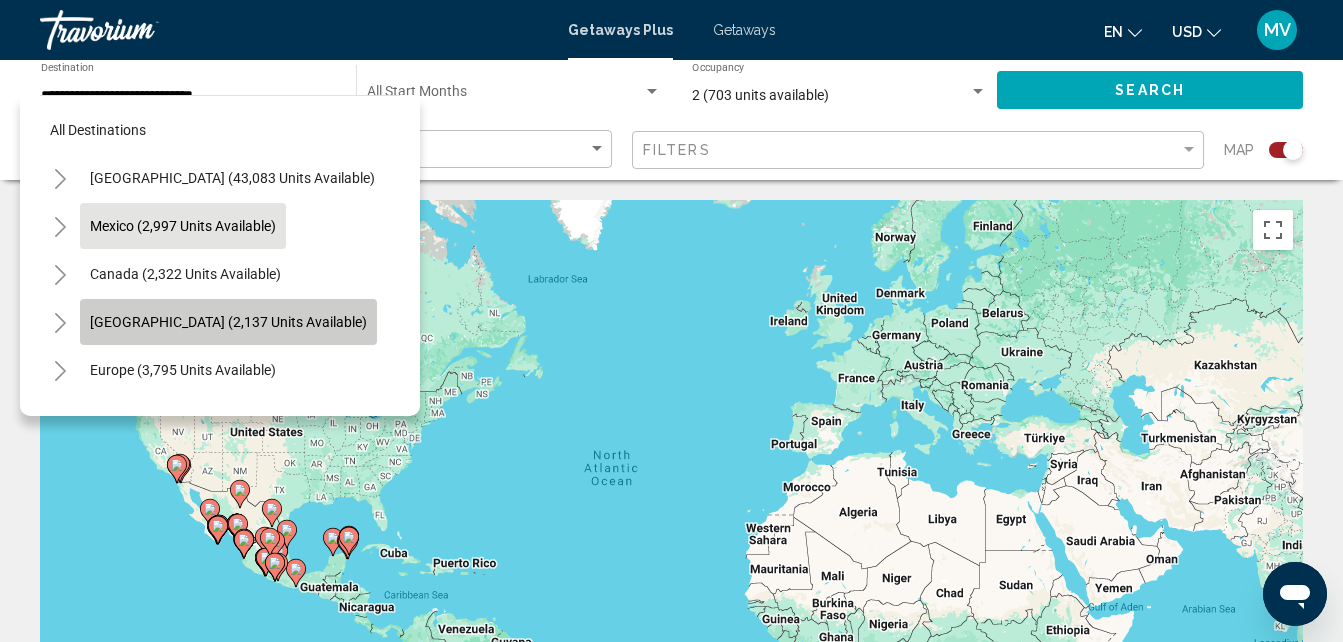 click on "[GEOGRAPHIC_DATA] (2,137 units available)" 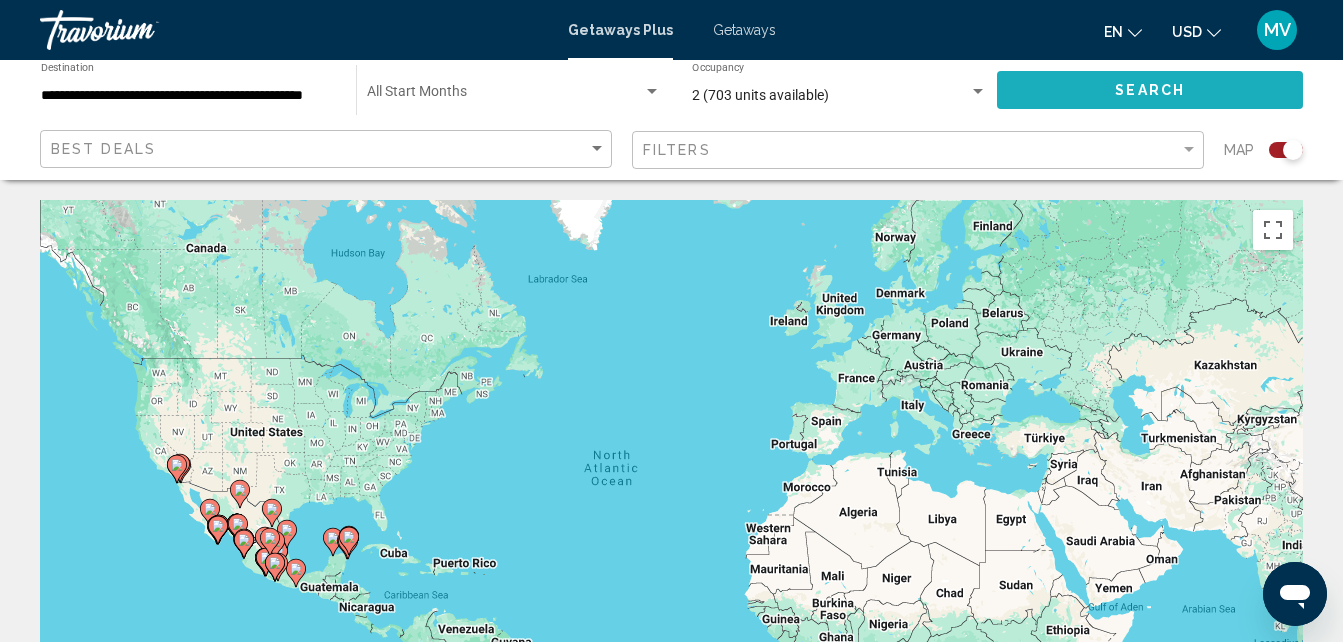 click on "Search" 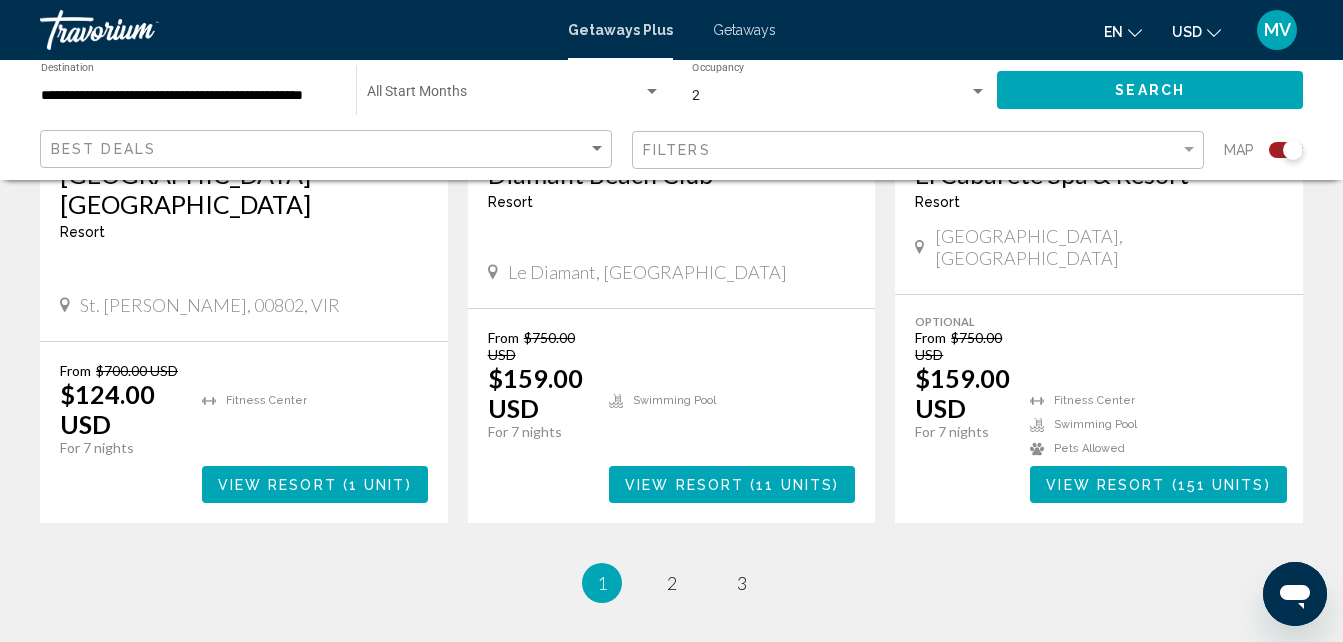 scroll, scrollTop: 3370, scrollLeft: 0, axis: vertical 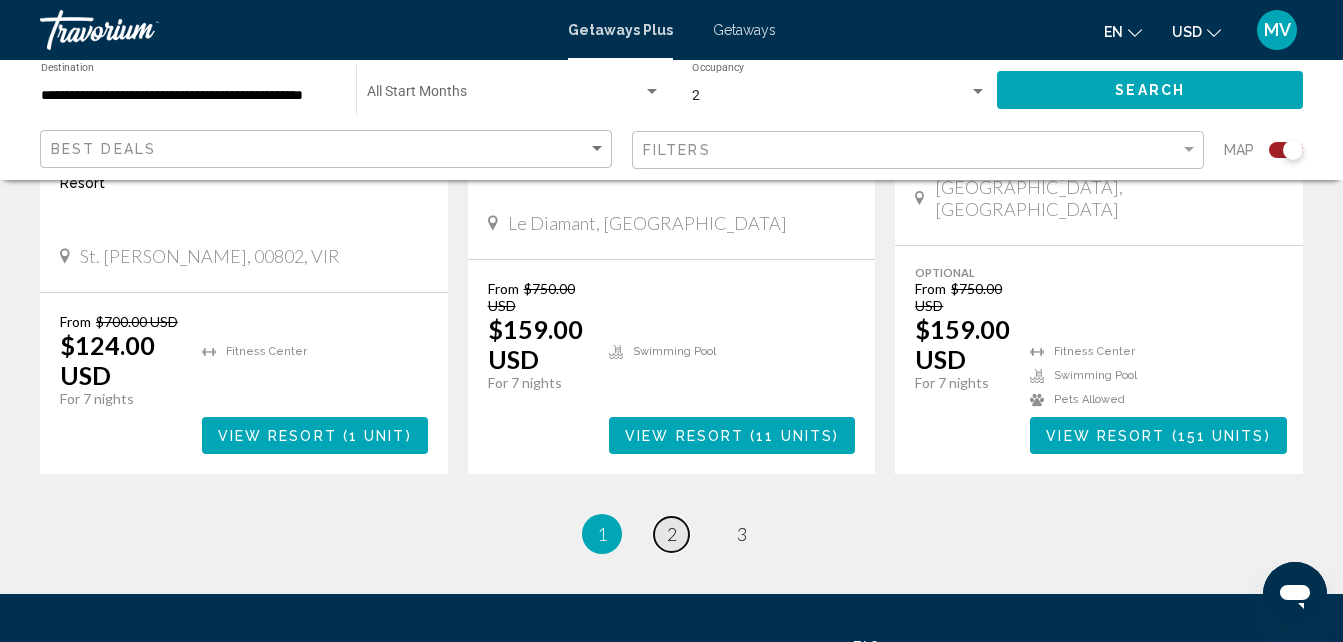 click on "page  2" at bounding box center [671, 534] 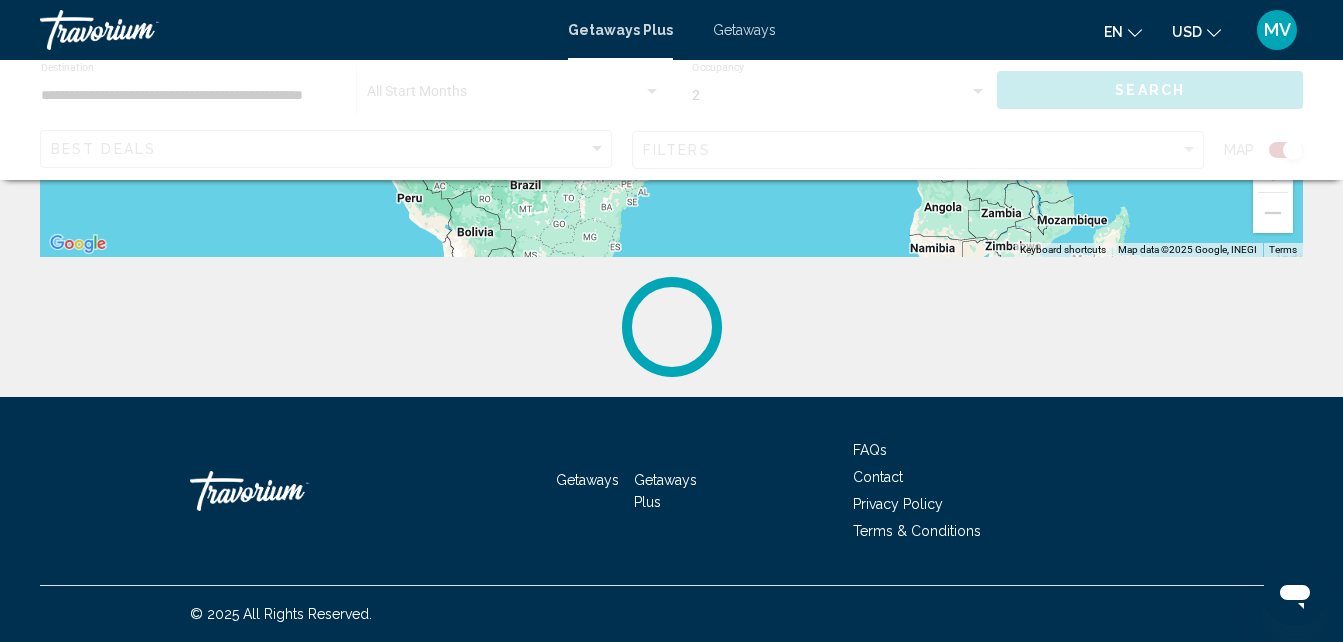 scroll, scrollTop: 0, scrollLeft: 0, axis: both 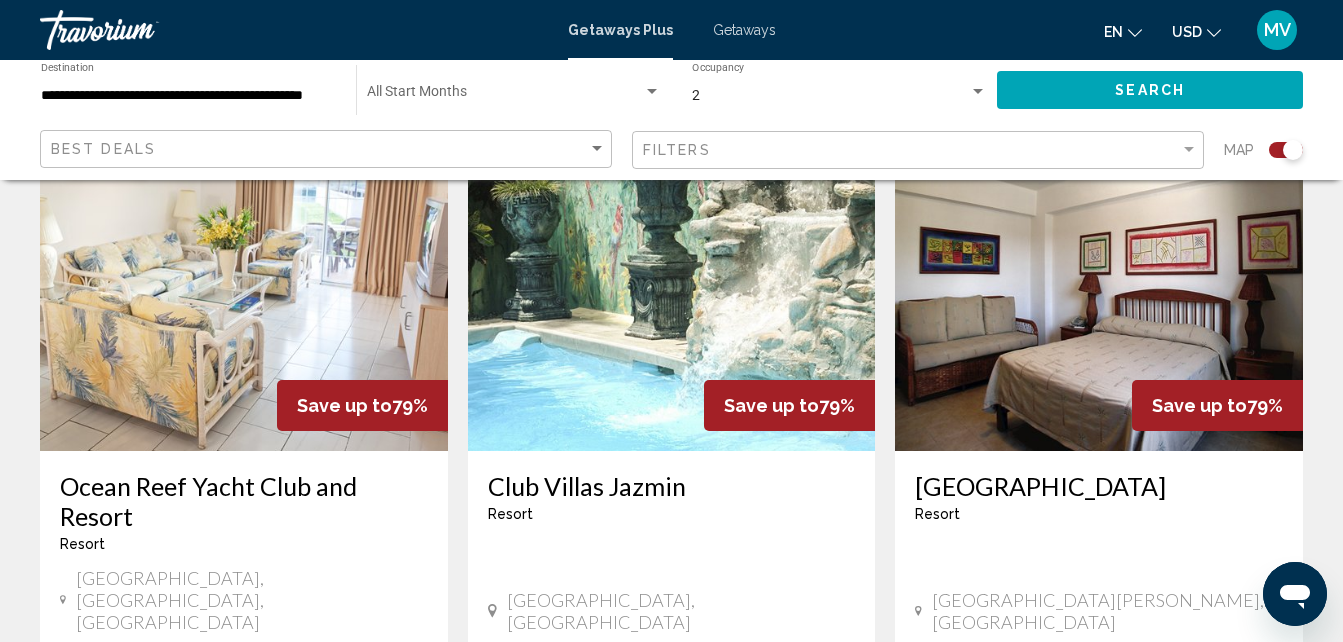 click at bounding box center (672, 291) 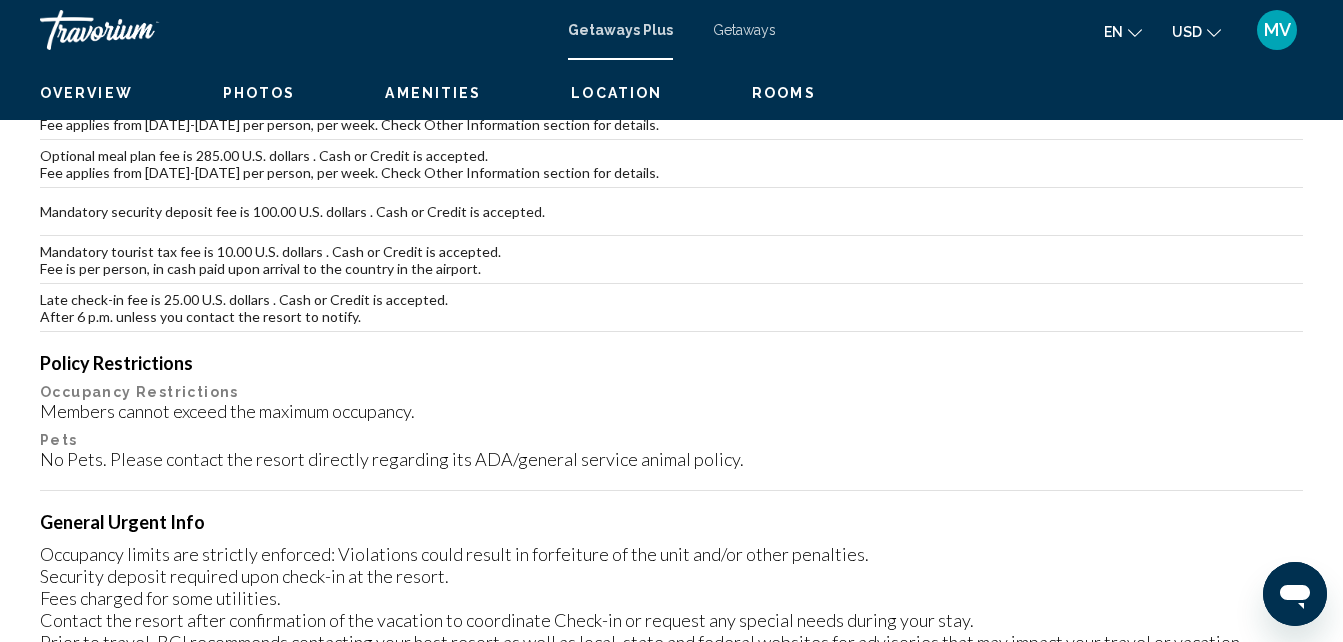 scroll, scrollTop: 214, scrollLeft: 0, axis: vertical 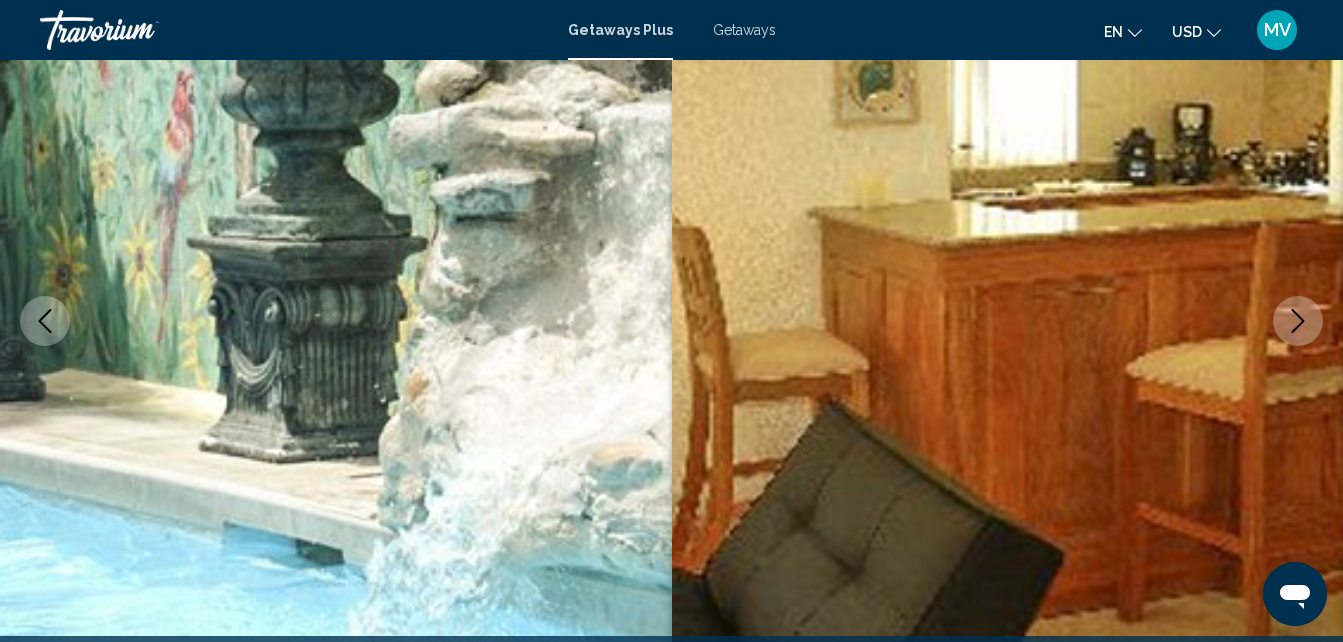 click 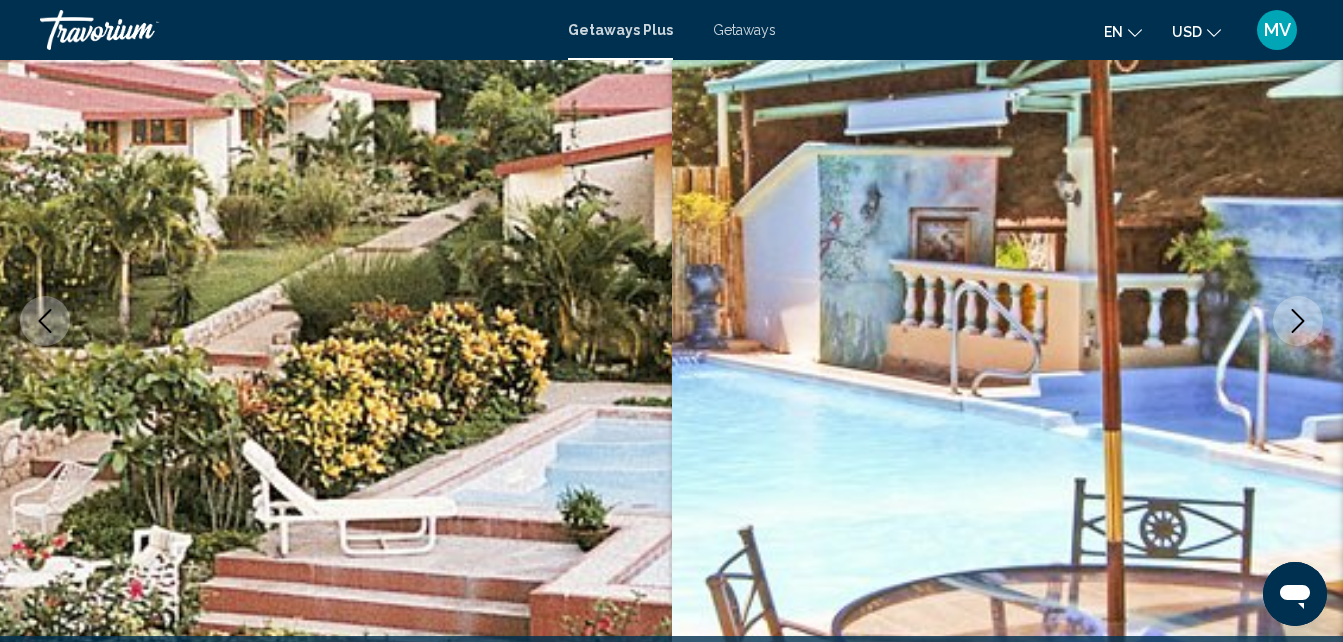 click 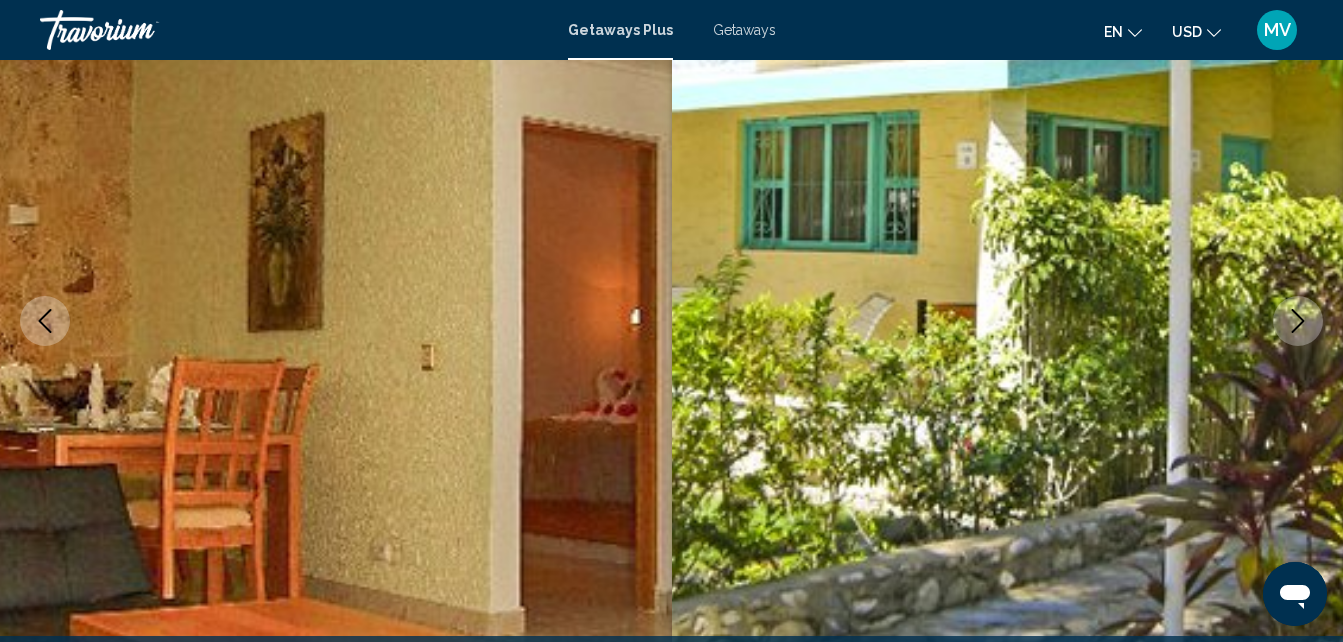 click 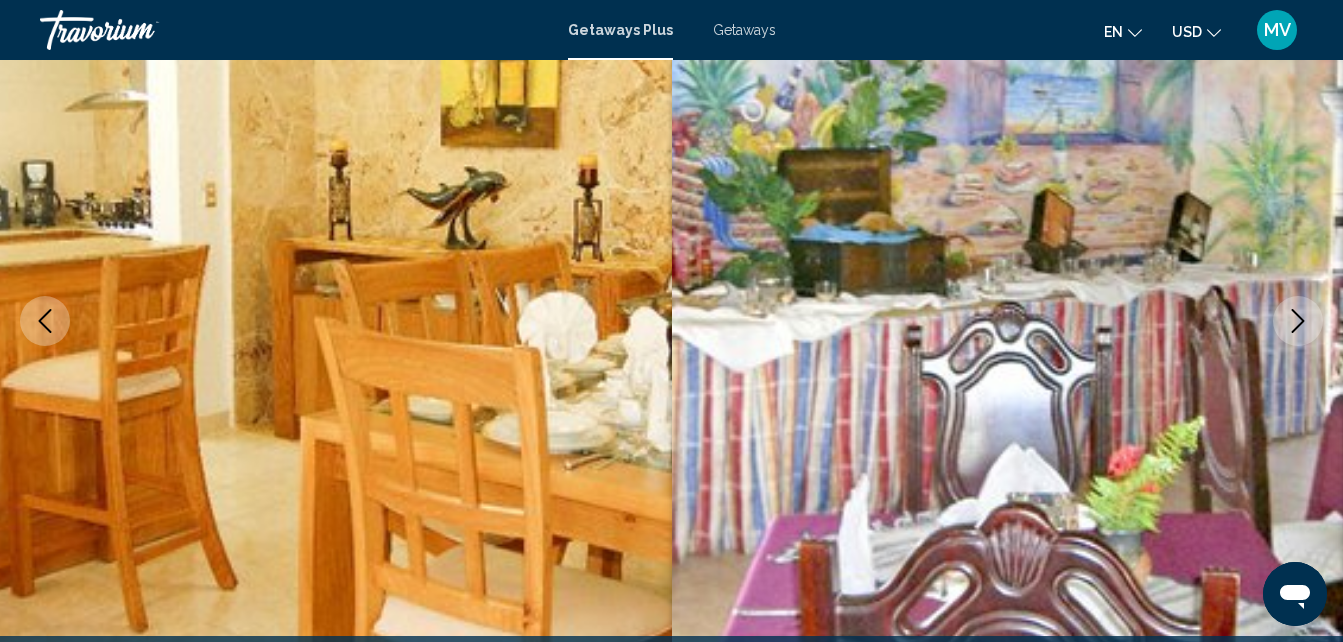 click 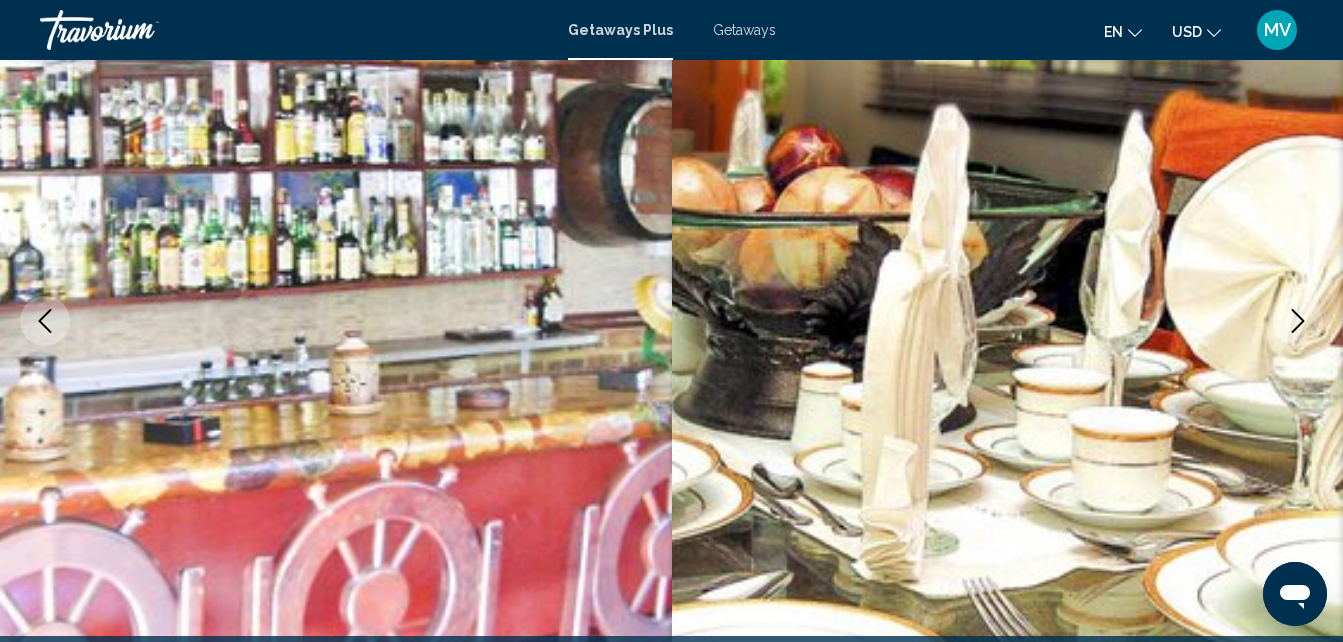 click 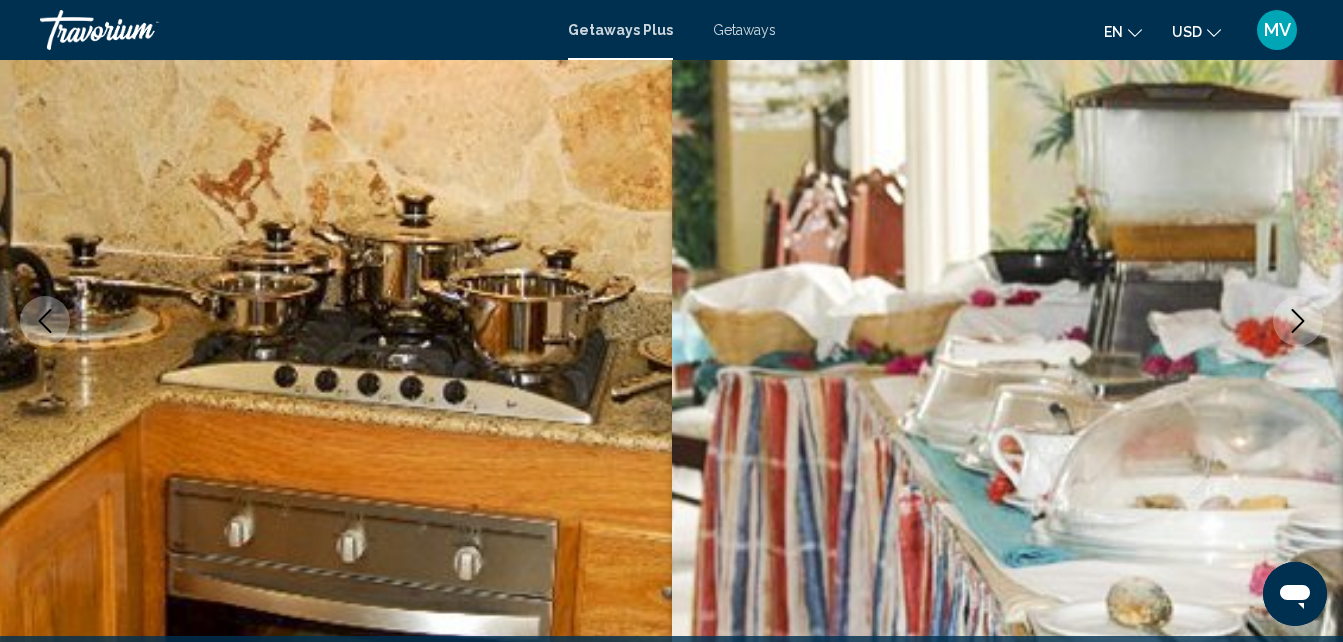 click 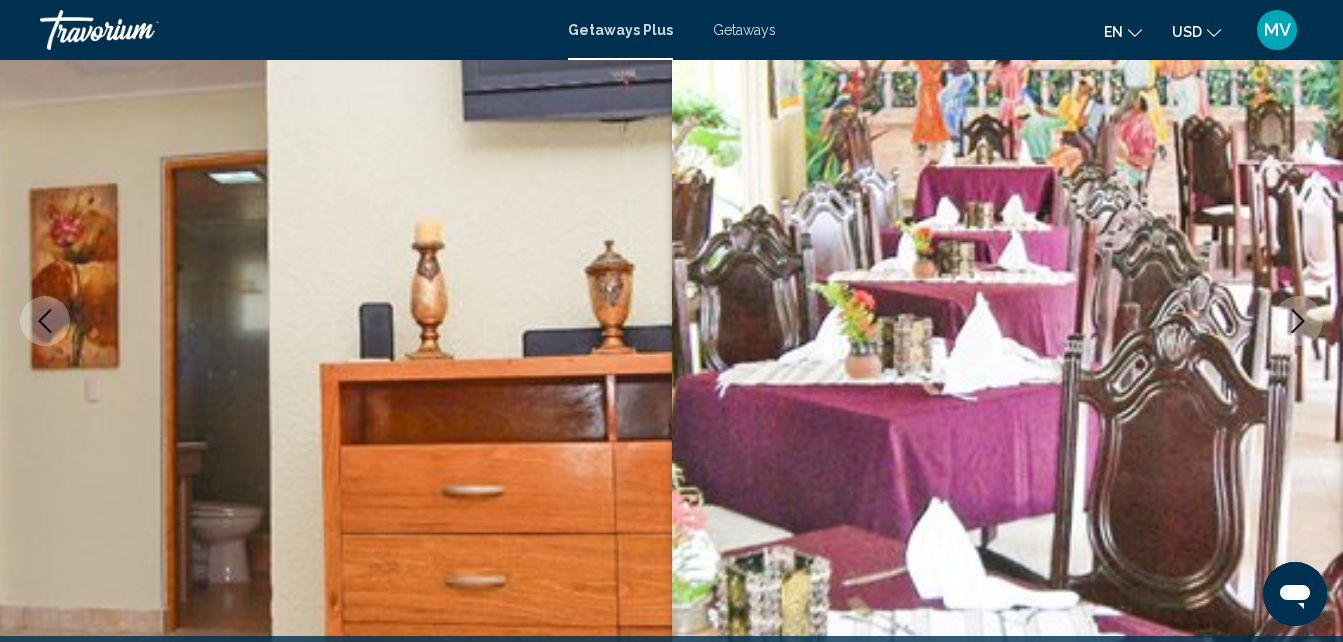 click 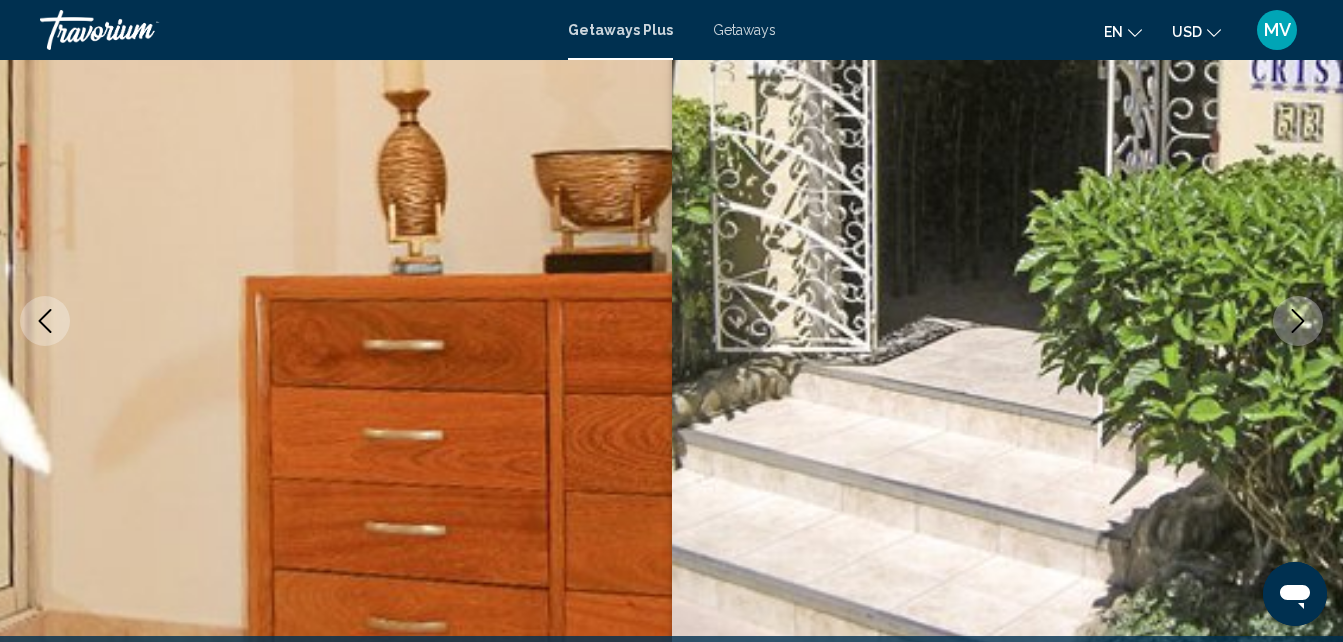 click 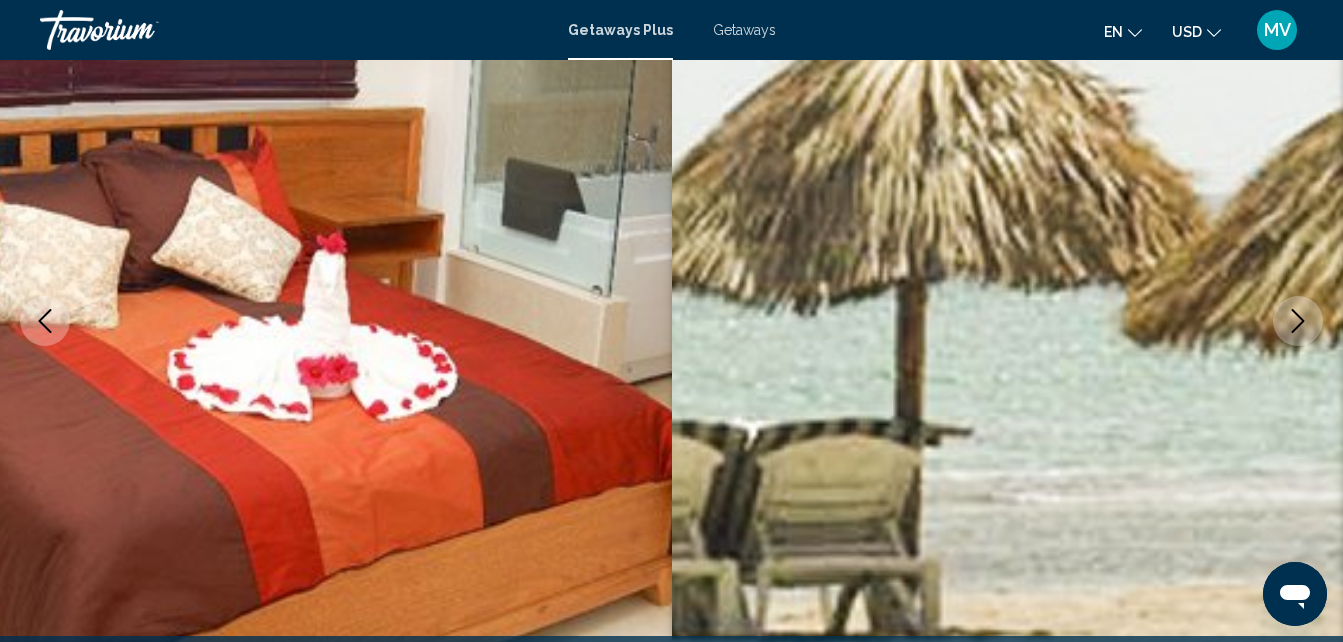 click 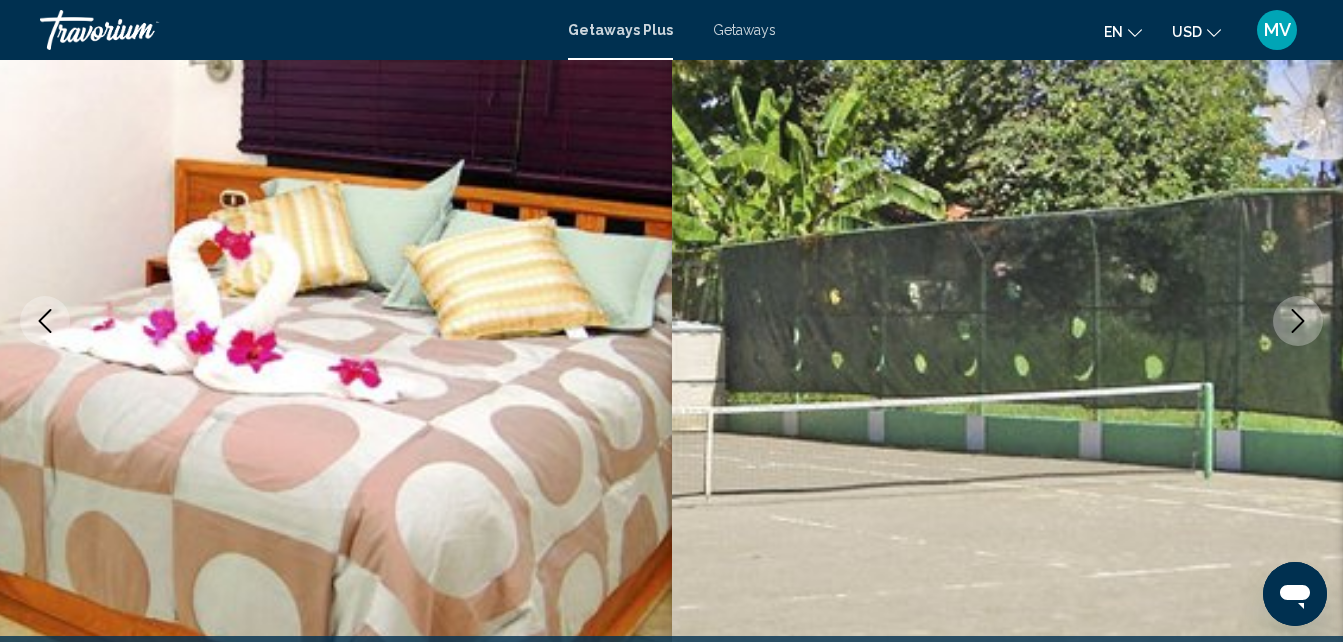 click 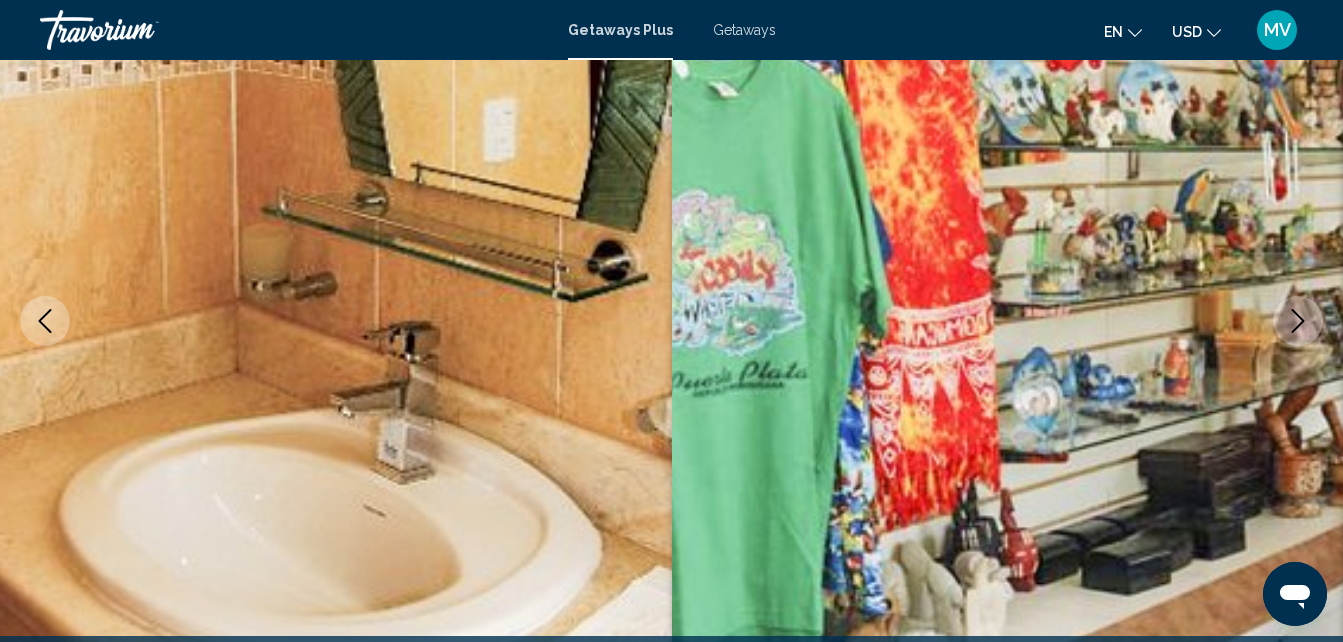 click 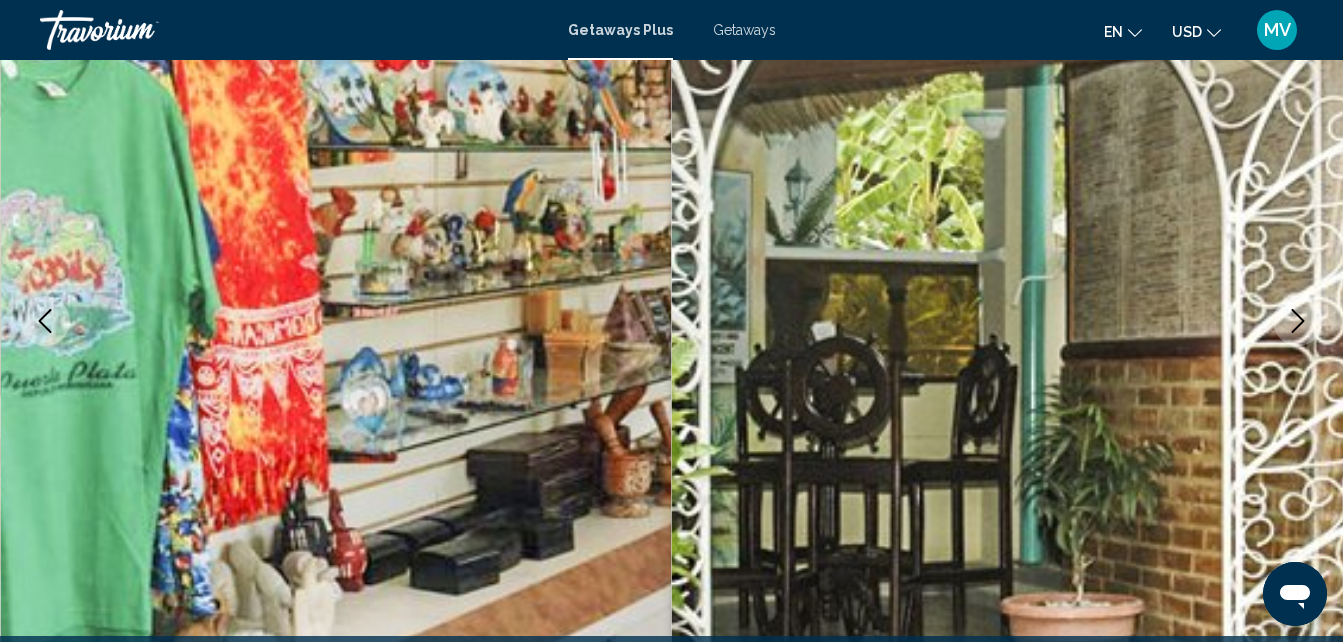 click 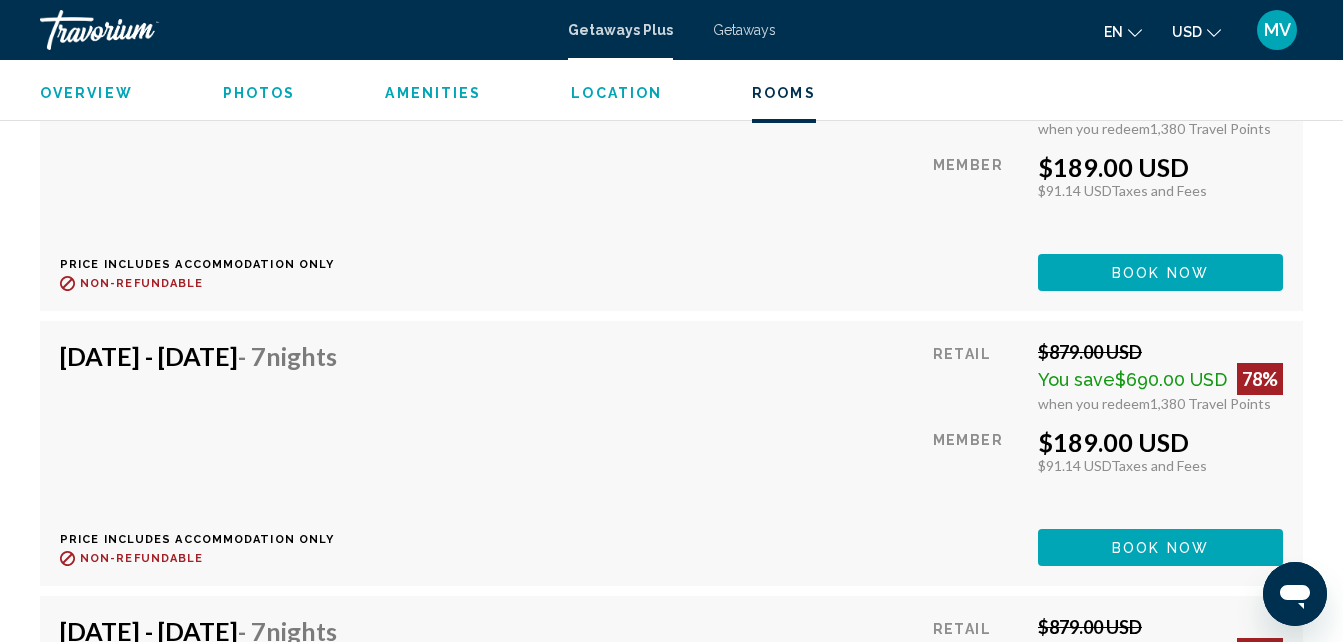 scroll, scrollTop: 6952, scrollLeft: 0, axis: vertical 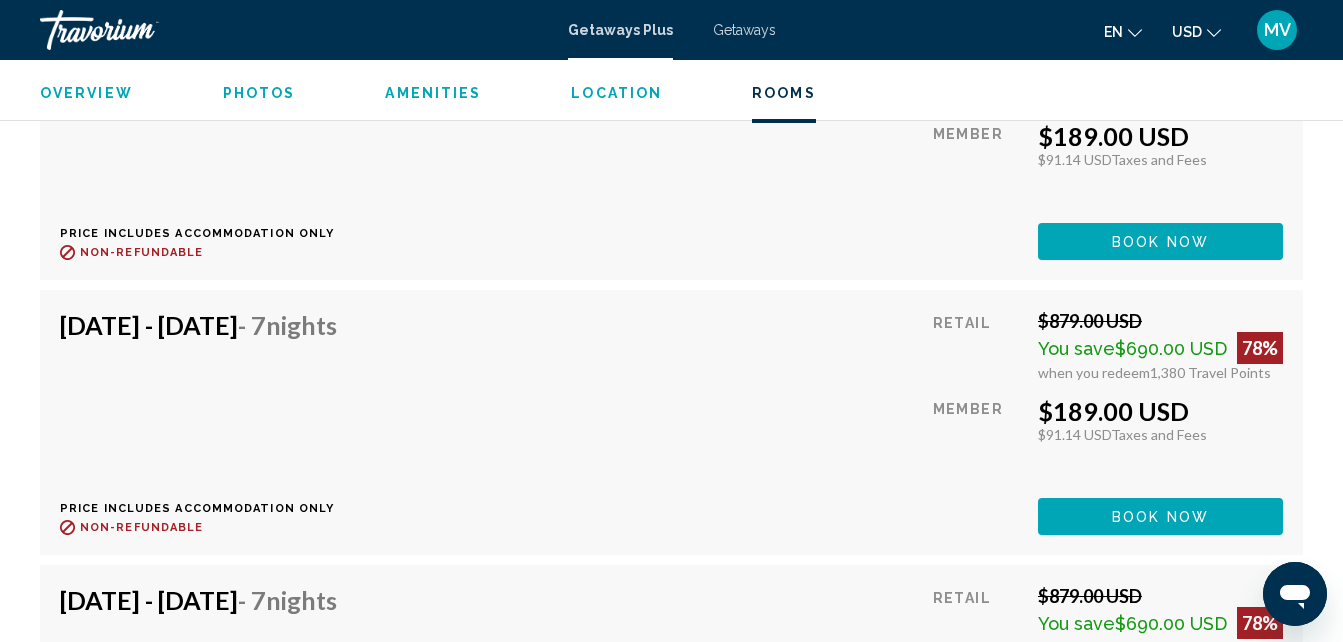 click on "MV" at bounding box center [1277, 30] 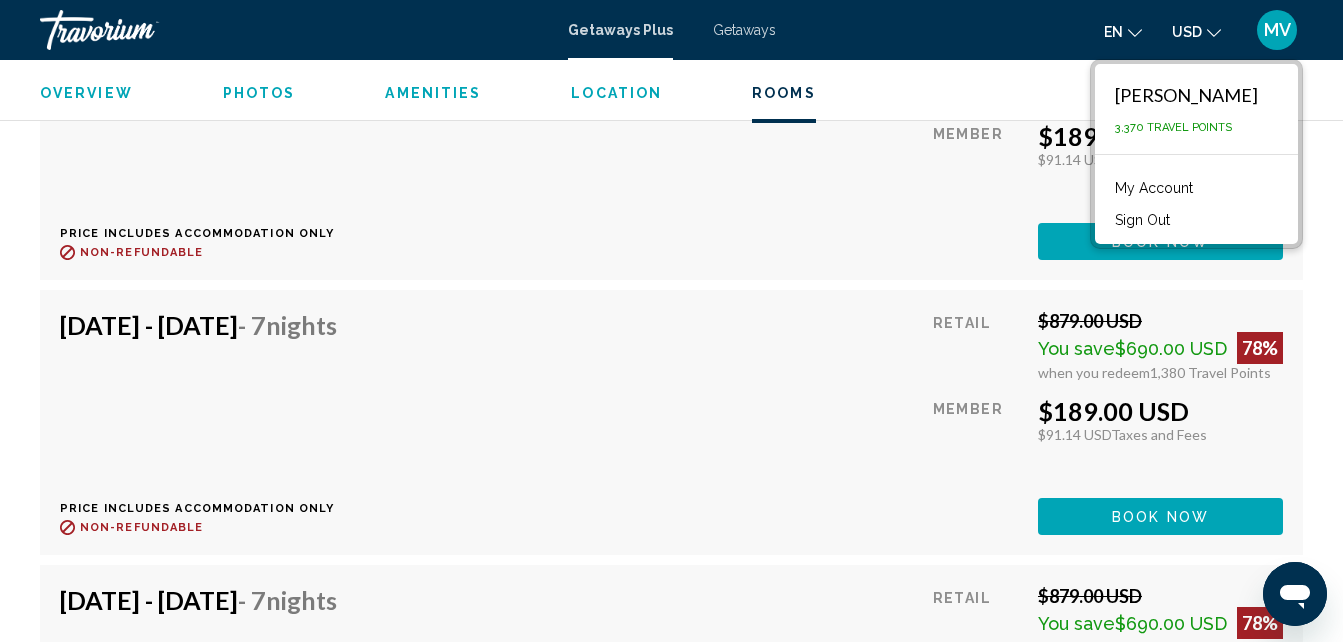 click on "Sign Out" at bounding box center (1142, 220) 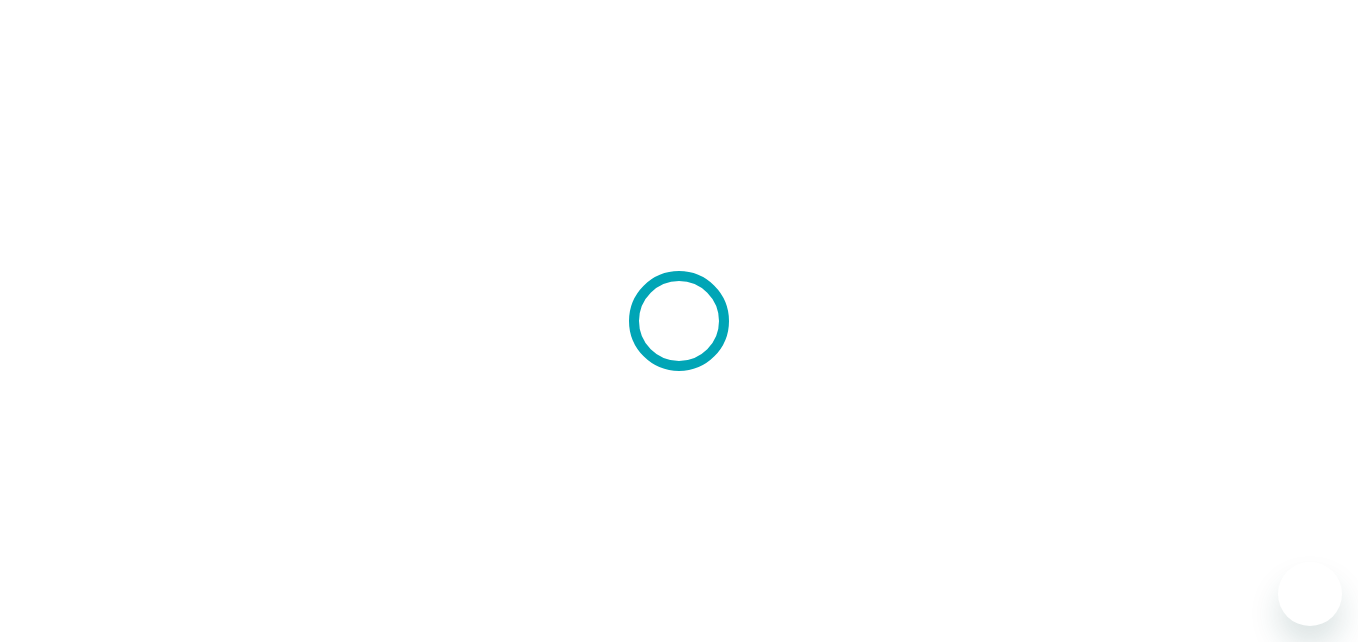scroll, scrollTop: 0, scrollLeft: 0, axis: both 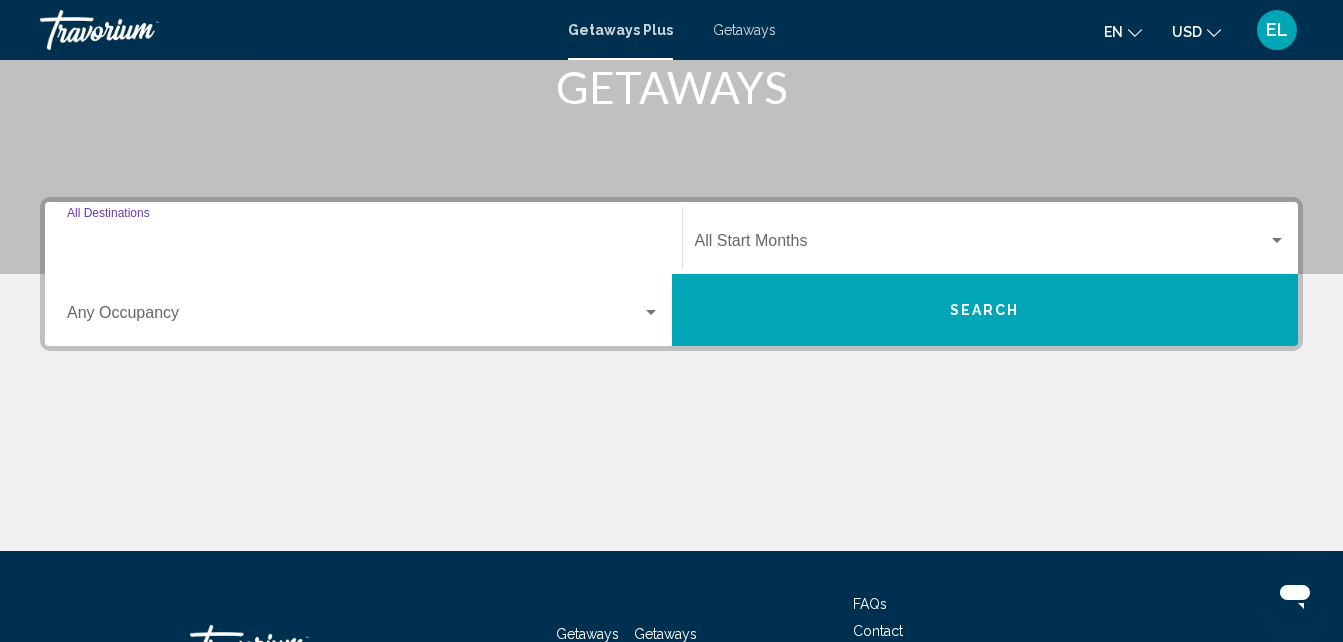 click on "Destination All Destinations" at bounding box center [363, 245] 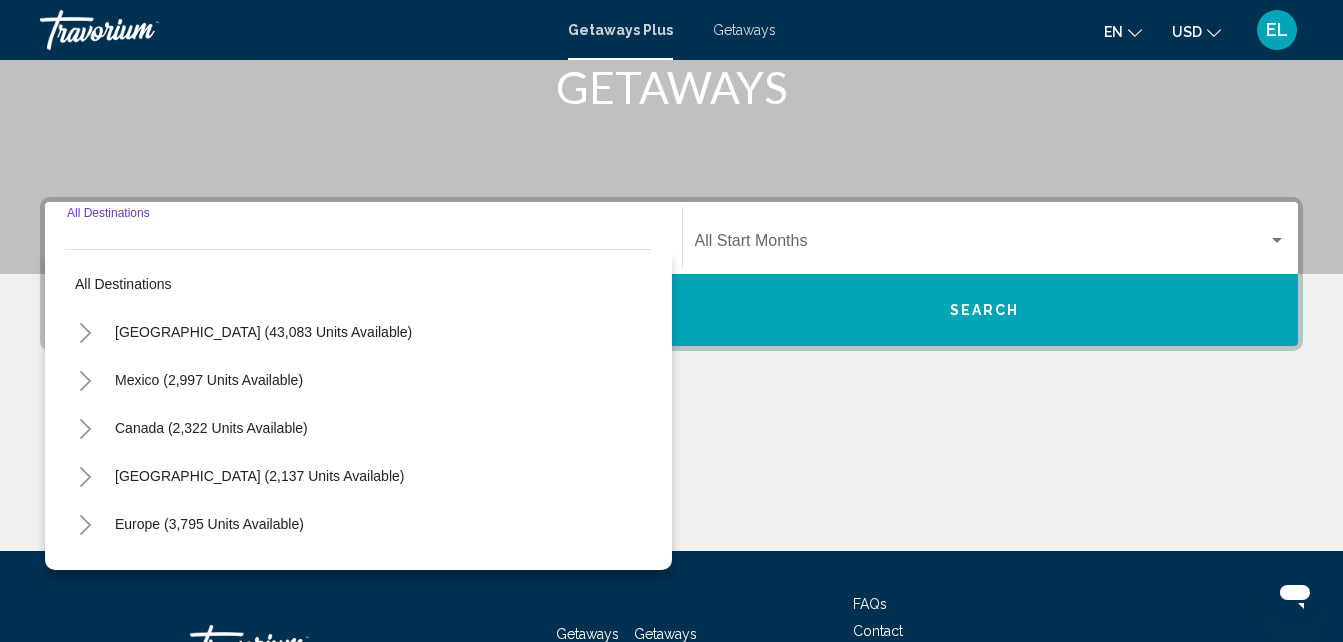 scroll, scrollTop: 458, scrollLeft: 0, axis: vertical 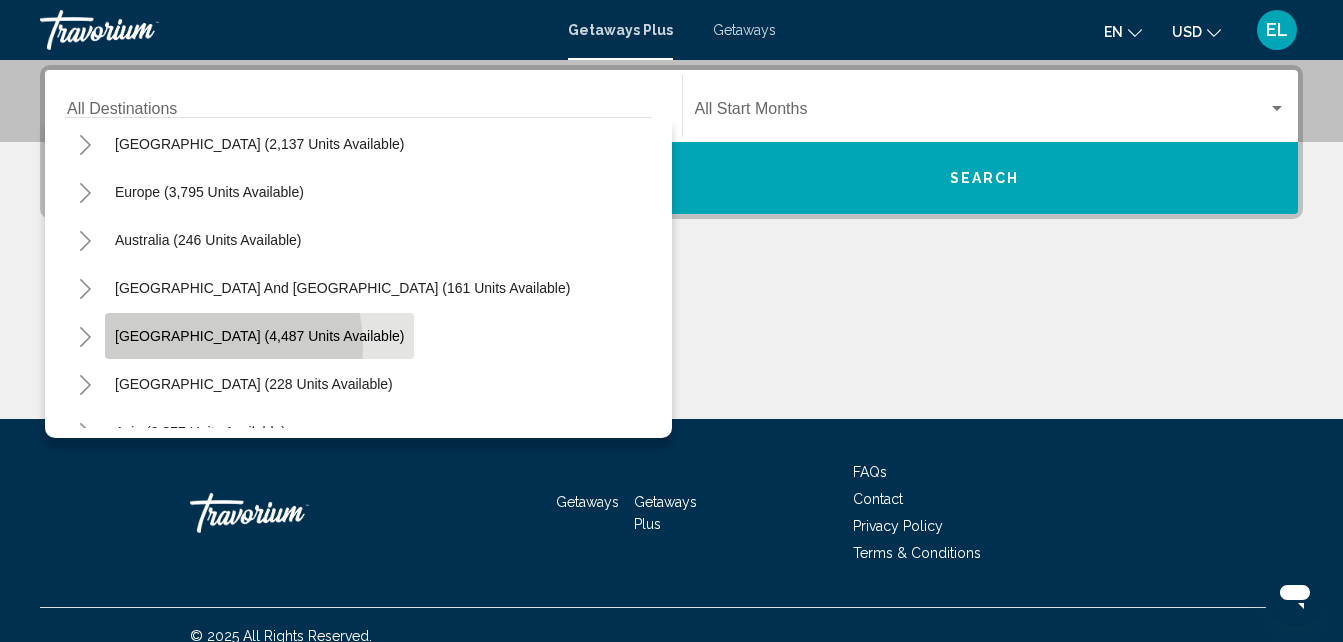 click on "[GEOGRAPHIC_DATA] (4,487 units available)" 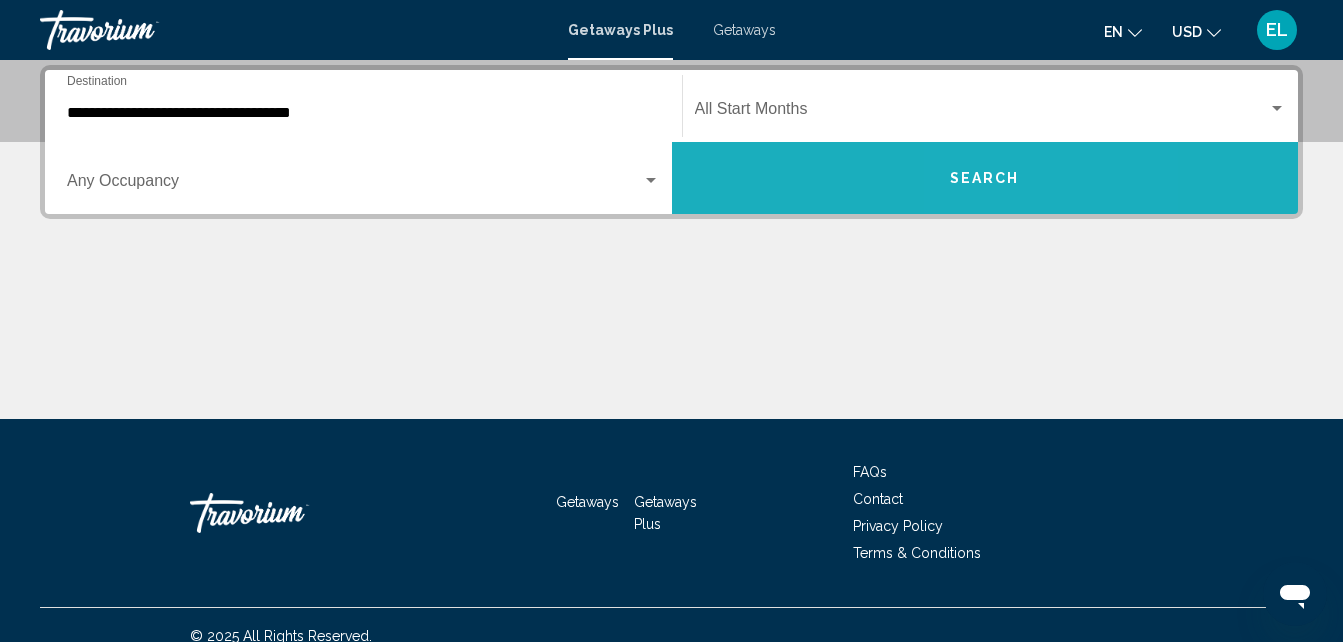 click on "Search" at bounding box center [985, 179] 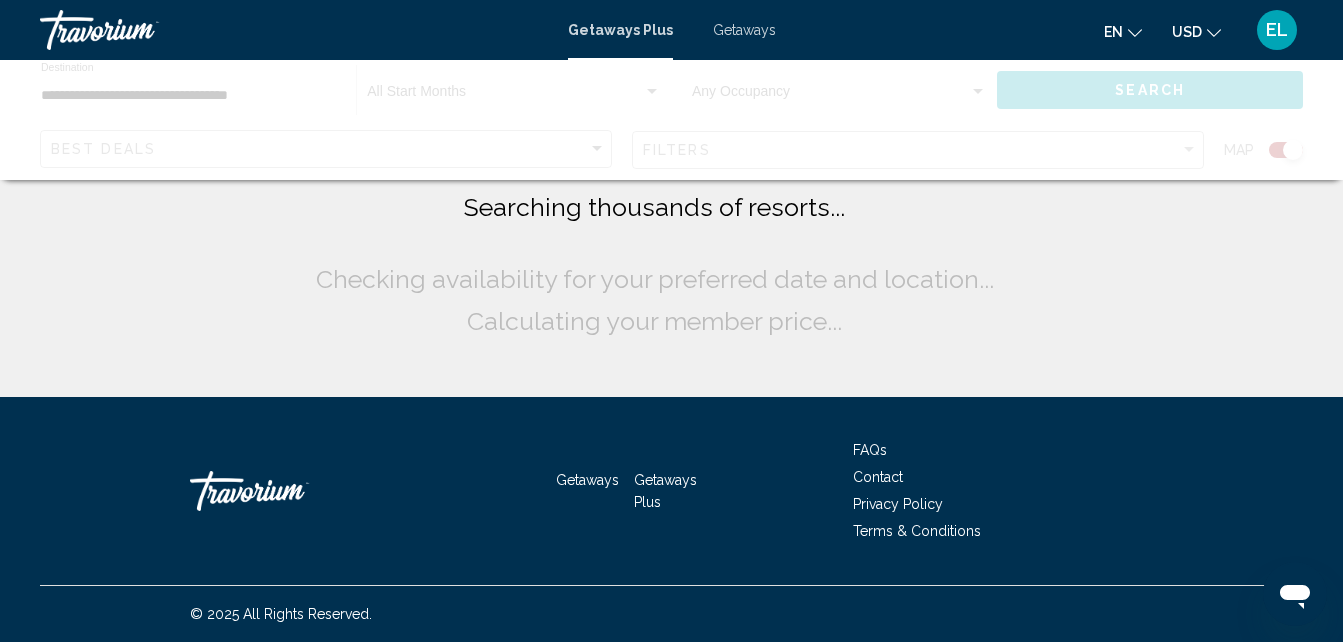scroll, scrollTop: 0, scrollLeft: 0, axis: both 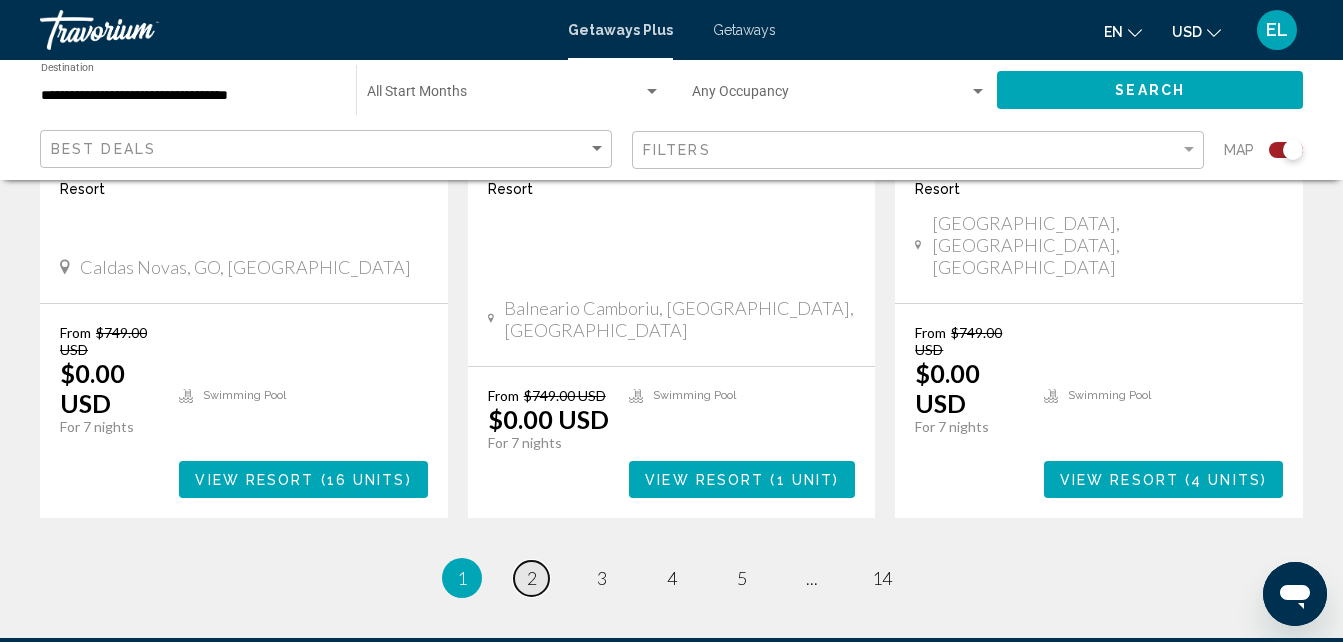 click on "2" at bounding box center [532, 578] 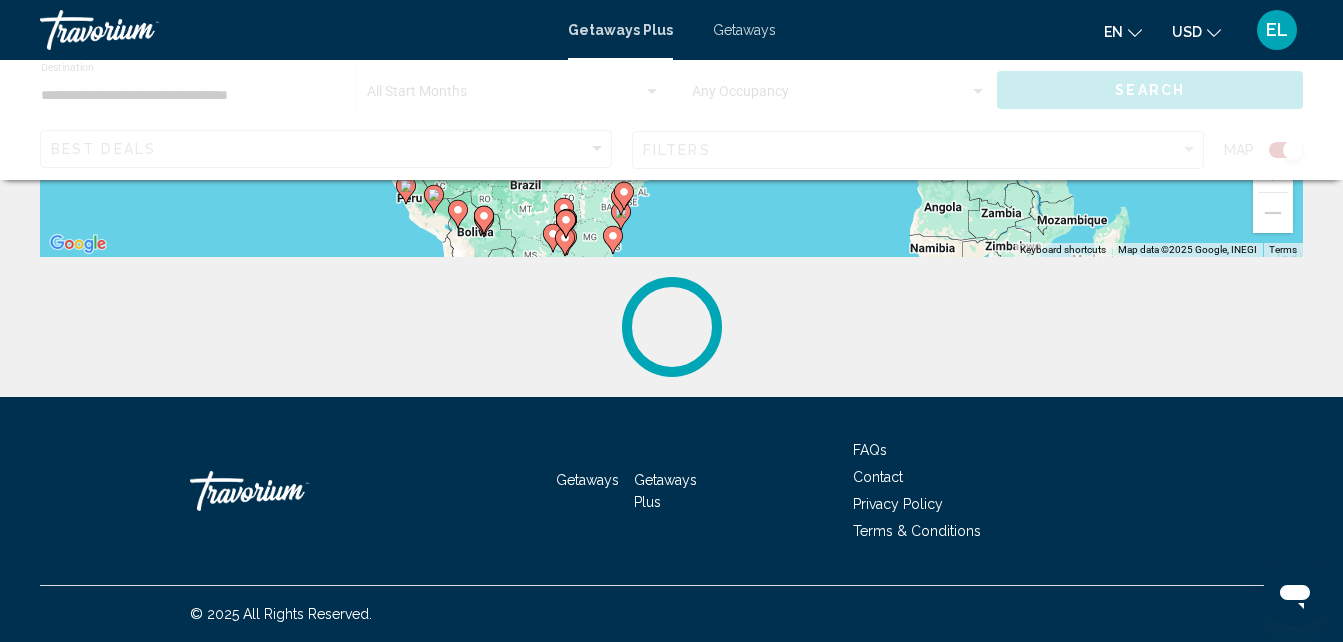 scroll, scrollTop: 0, scrollLeft: 0, axis: both 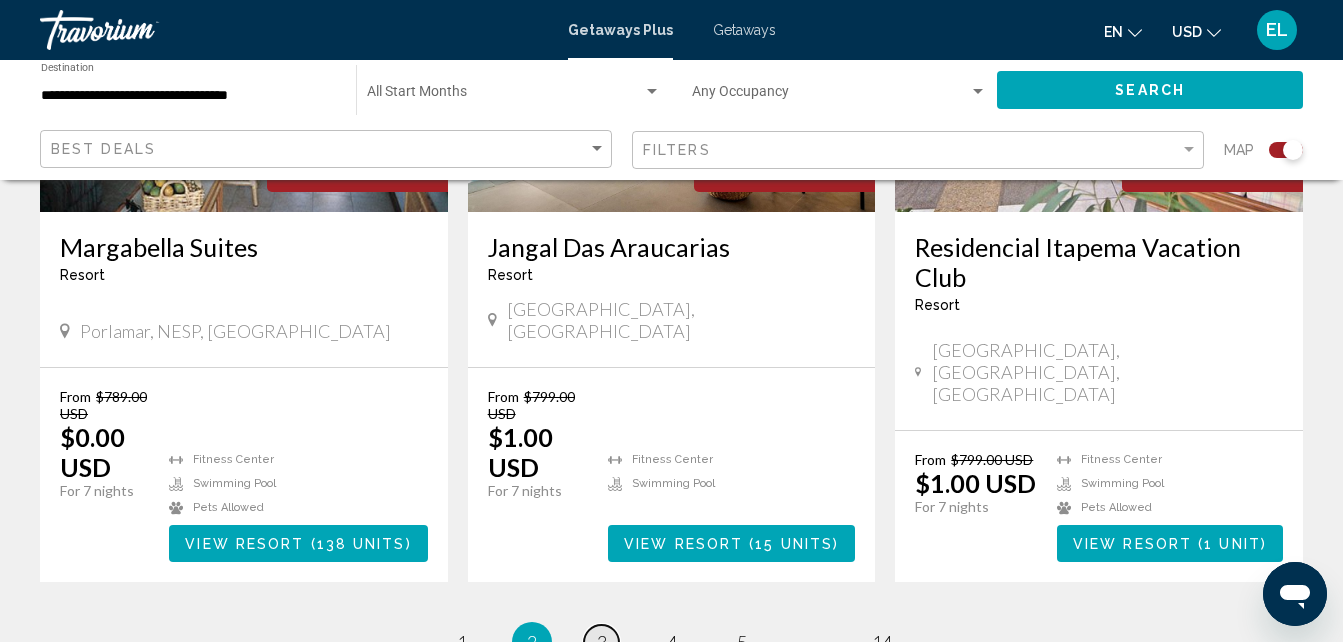 click on "page  3" at bounding box center [601, 642] 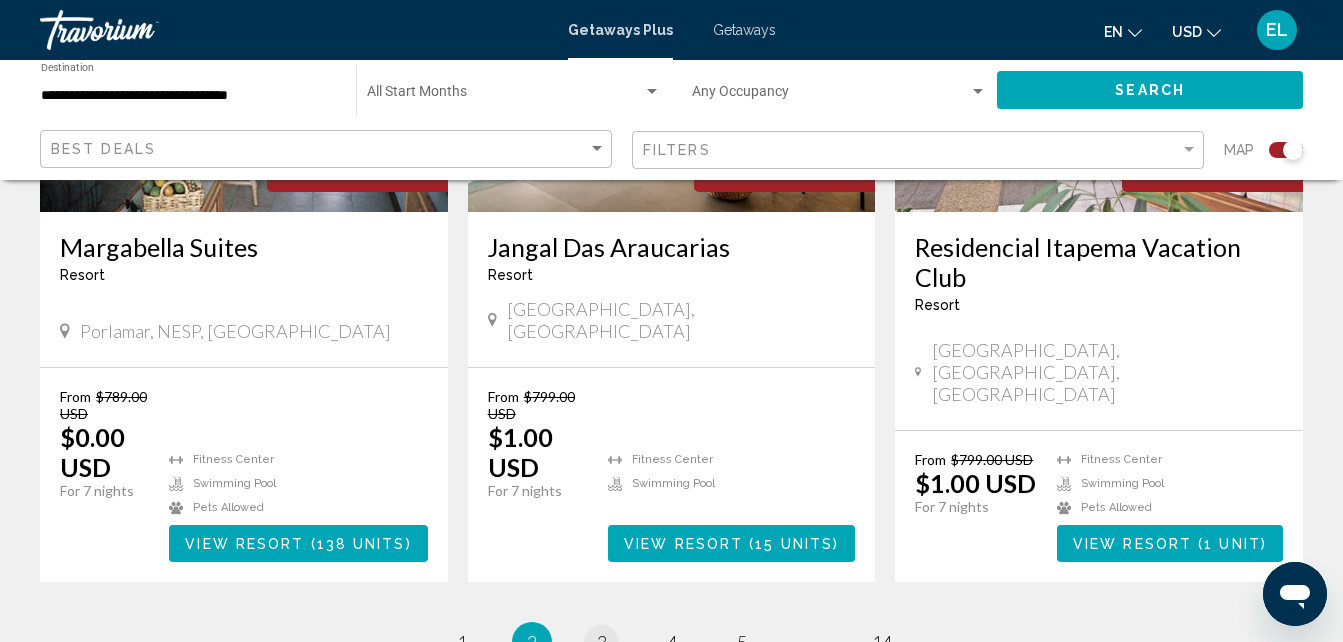 scroll, scrollTop: 0, scrollLeft: 0, axis: both 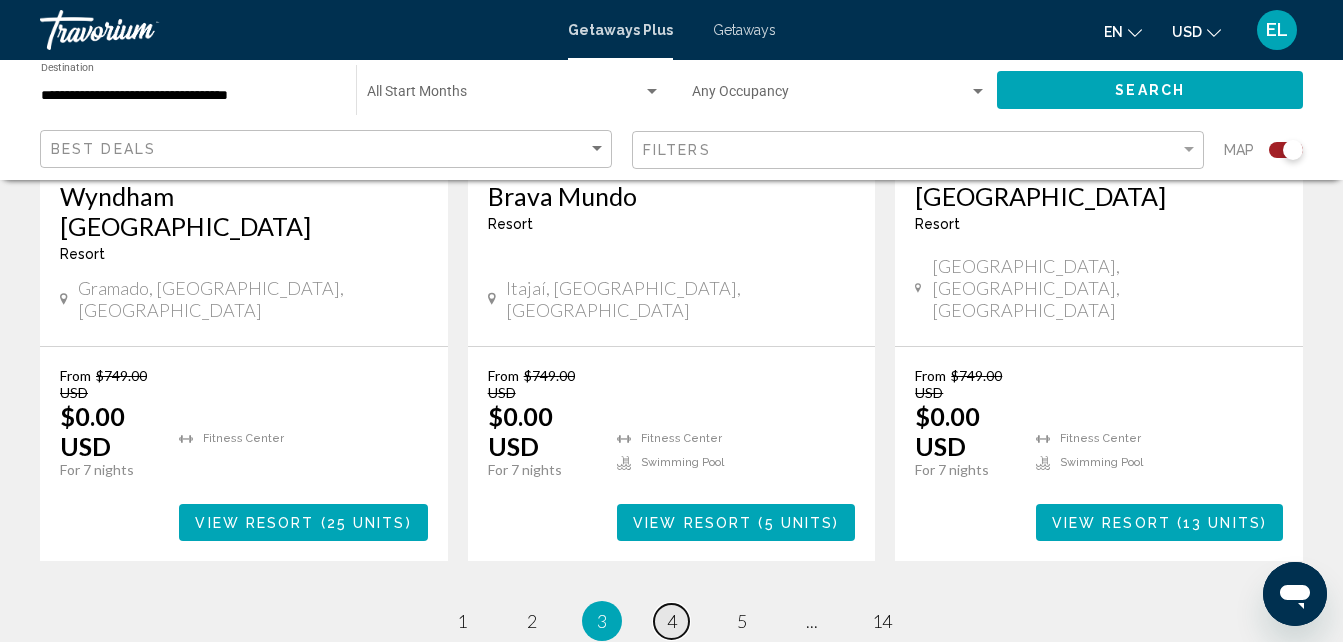 click on "page  4" at bounding box center [671, 621] 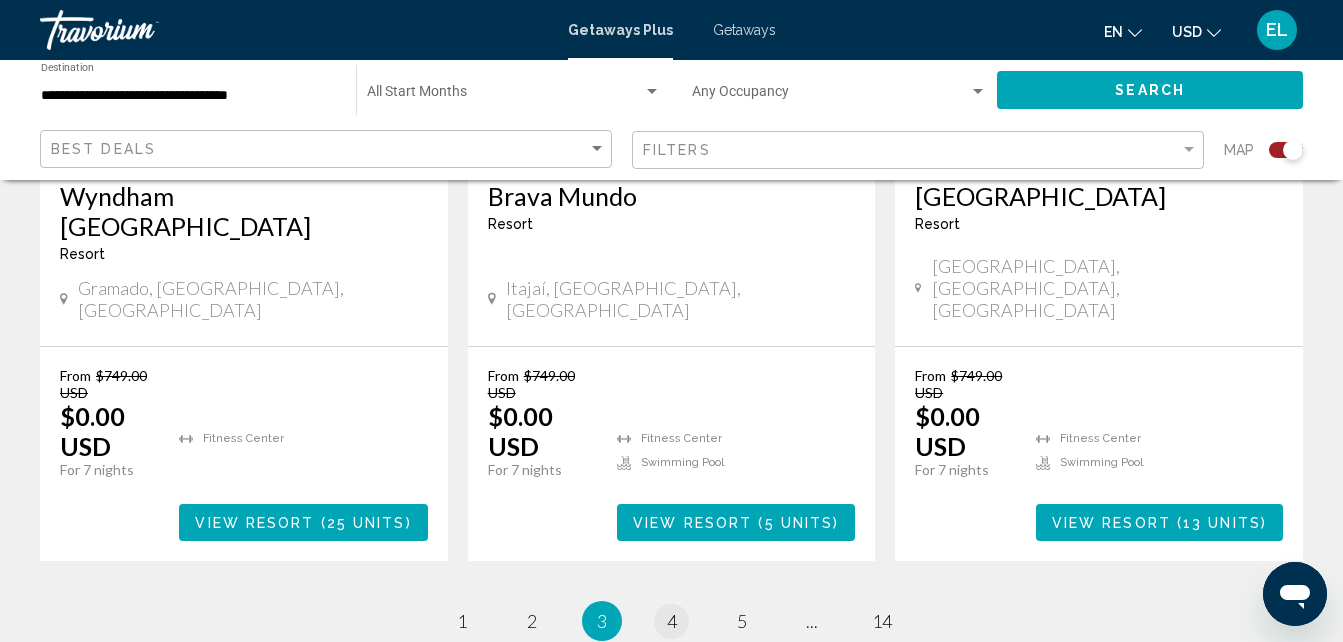 scroll, scrollTop: 0, scrollLeft: 0, axis: both 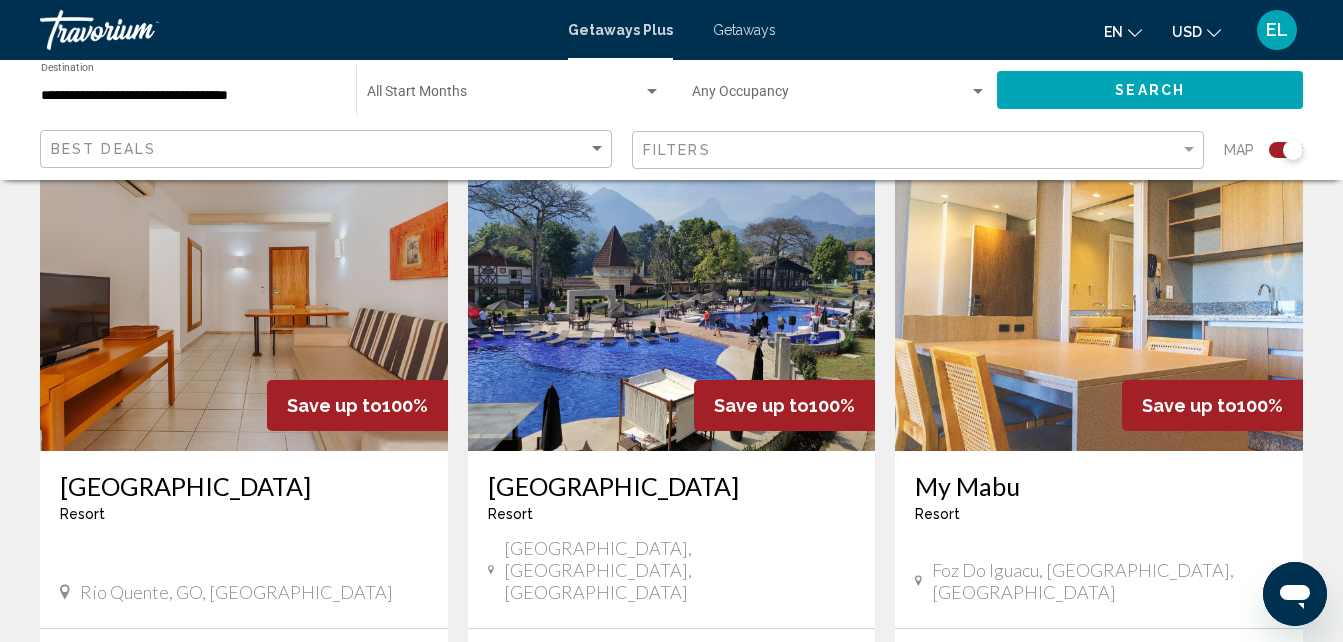 click on "5" at bounding box center [742, 903] 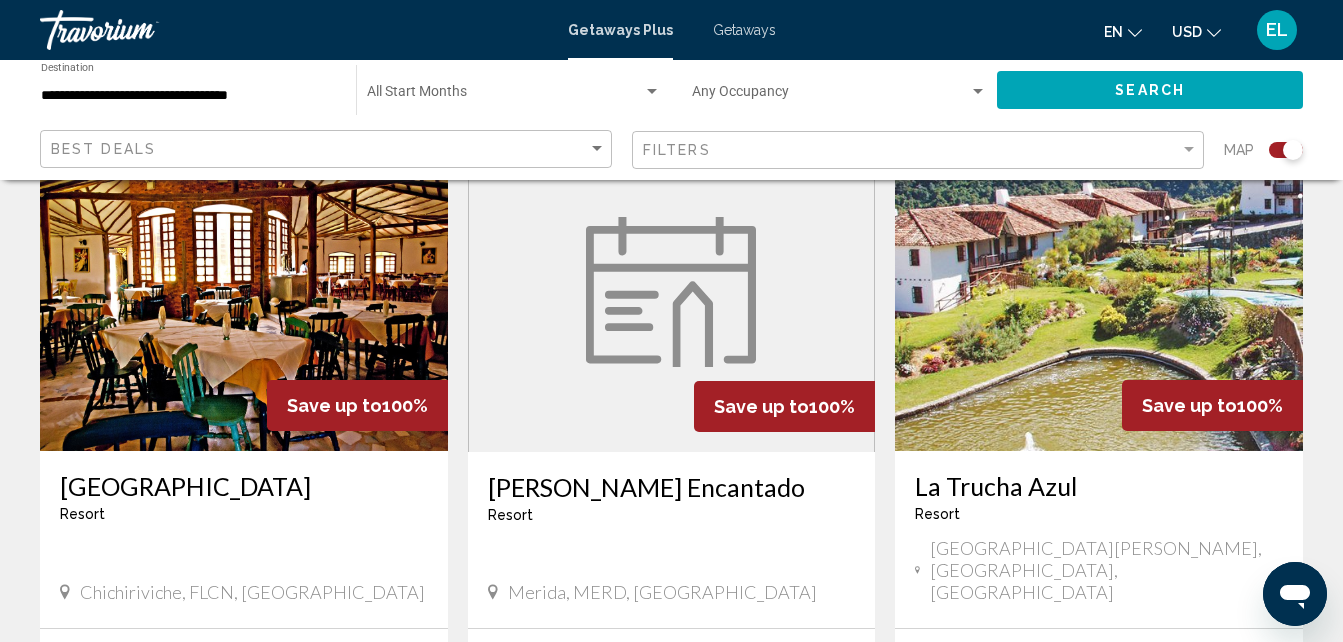 scroll, scrollTop: 2235, scrollLeft: 0, axis: vertical 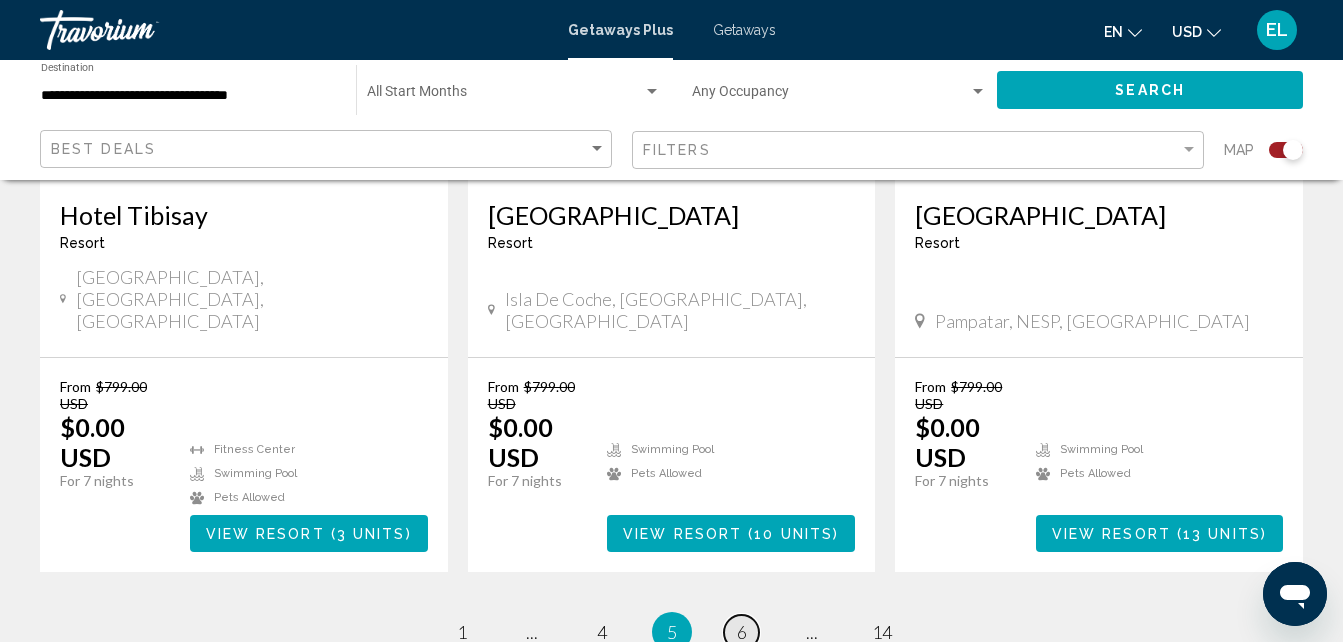 click on "6" at bounding box center [742, 632] 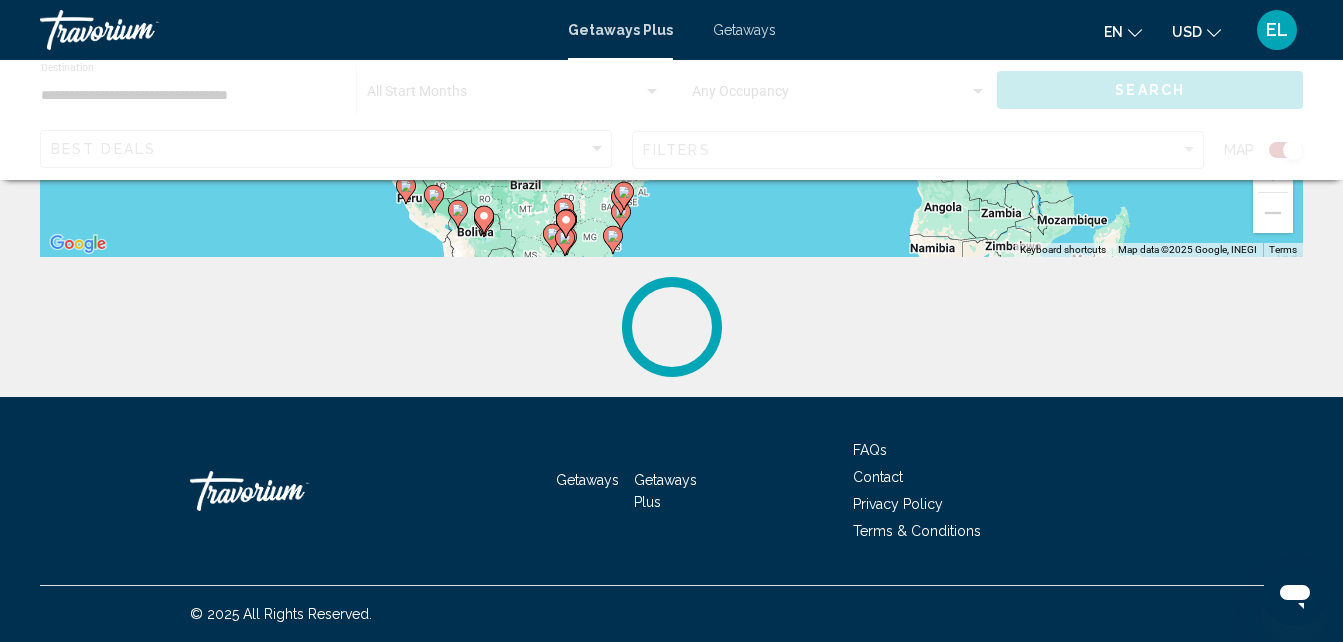 scroll, scrollTop: 0, scrollLeft: 0, axis: both 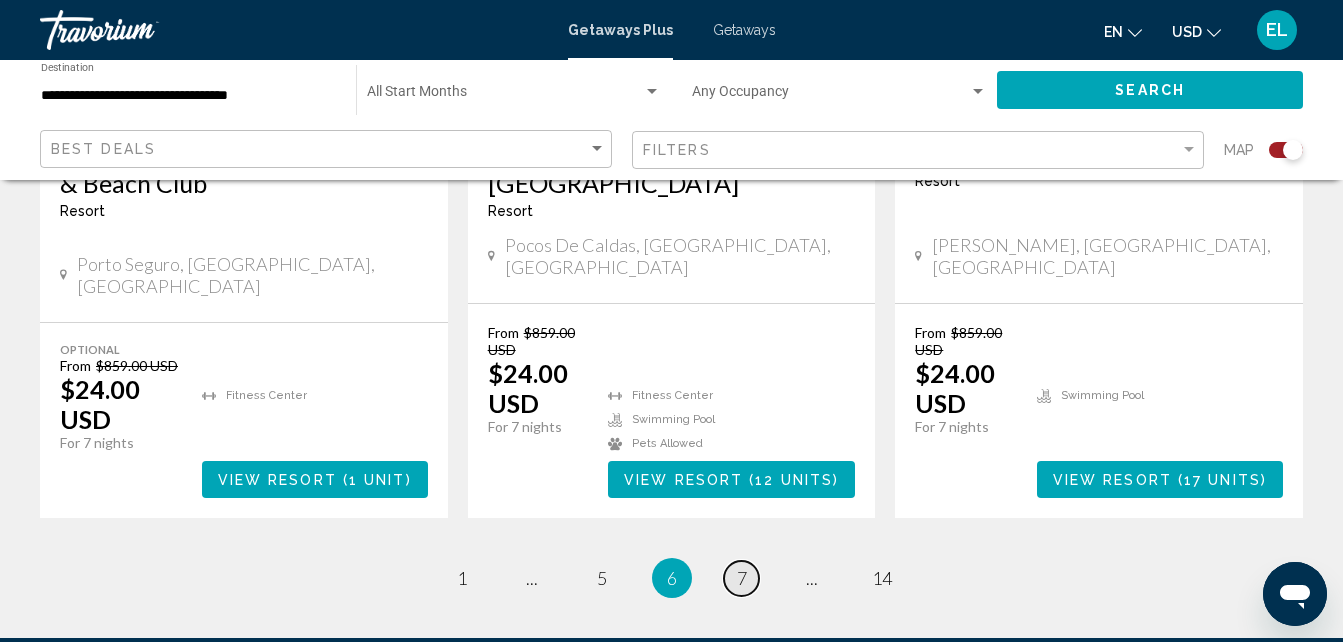 click on "page  7" at bounding box center [741, 578] 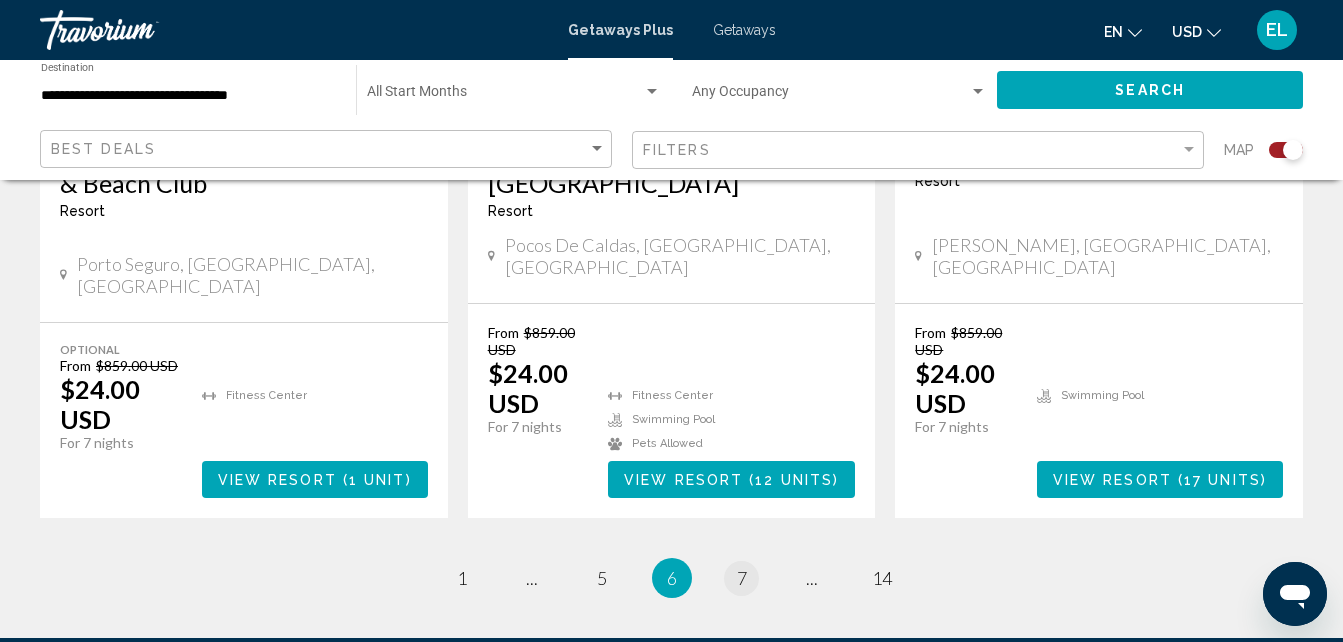 scroll, scrollTop: 0, scrollLeft: 0, axis: both 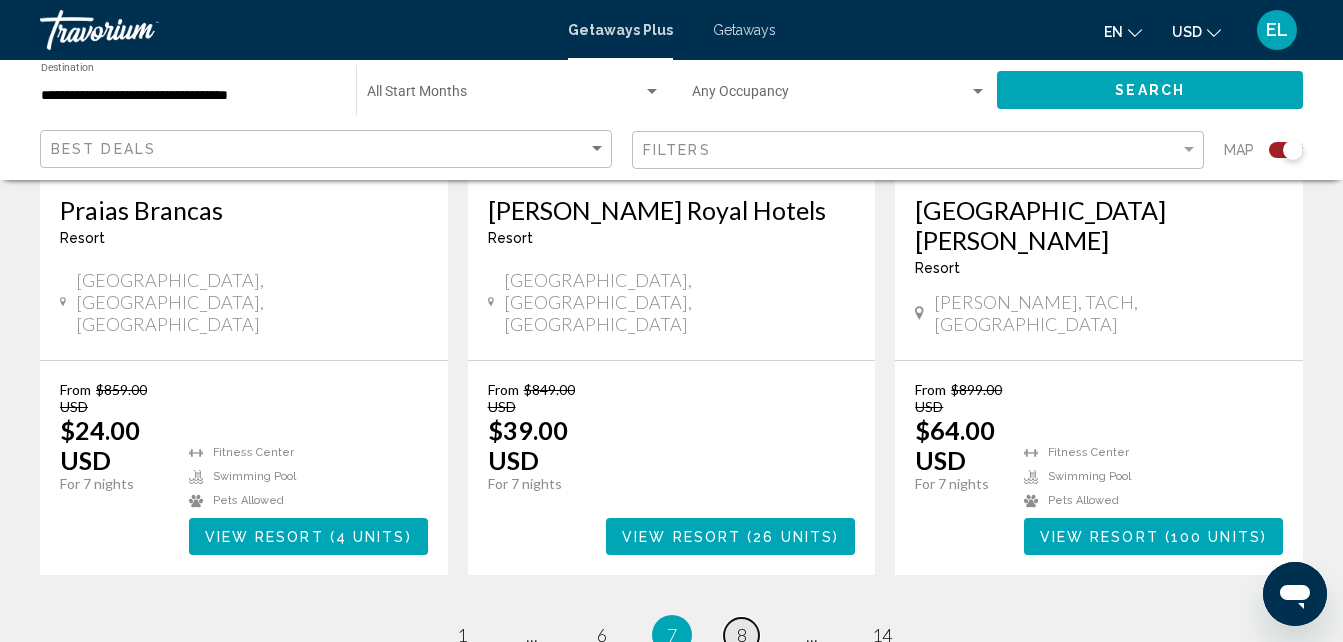 click on "8" at bounding box center (742, 635) 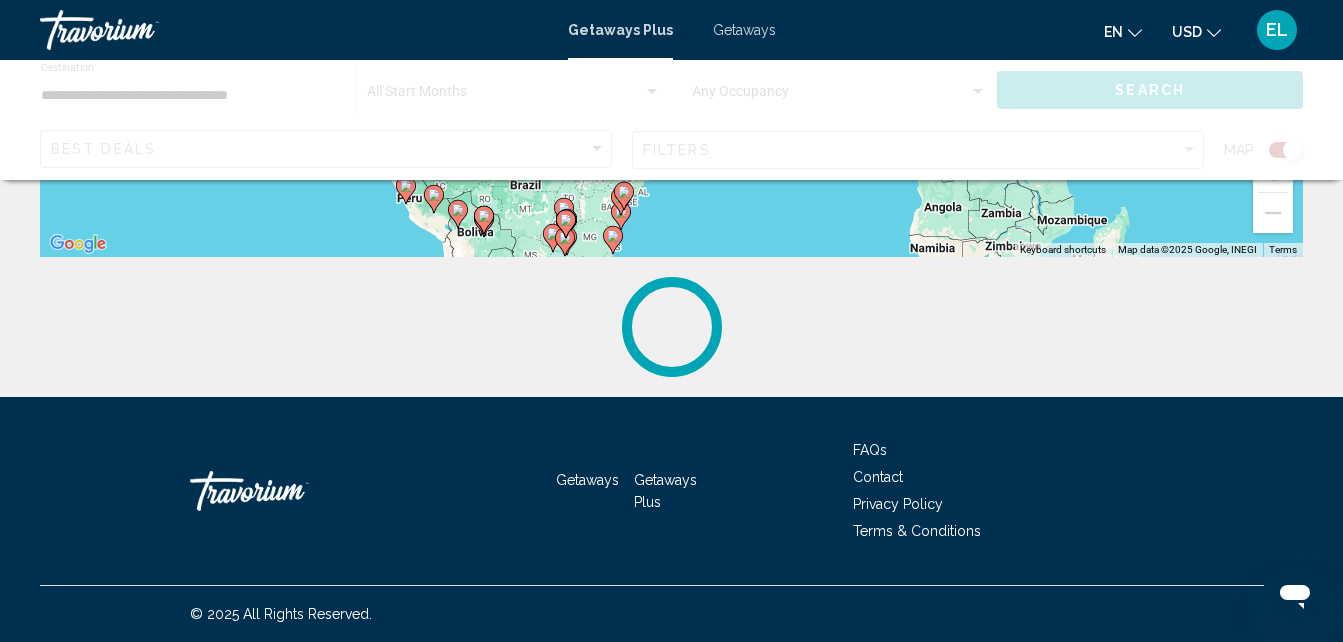 scroll, scrollTop: 0, scrollLeft: 0, axis: both 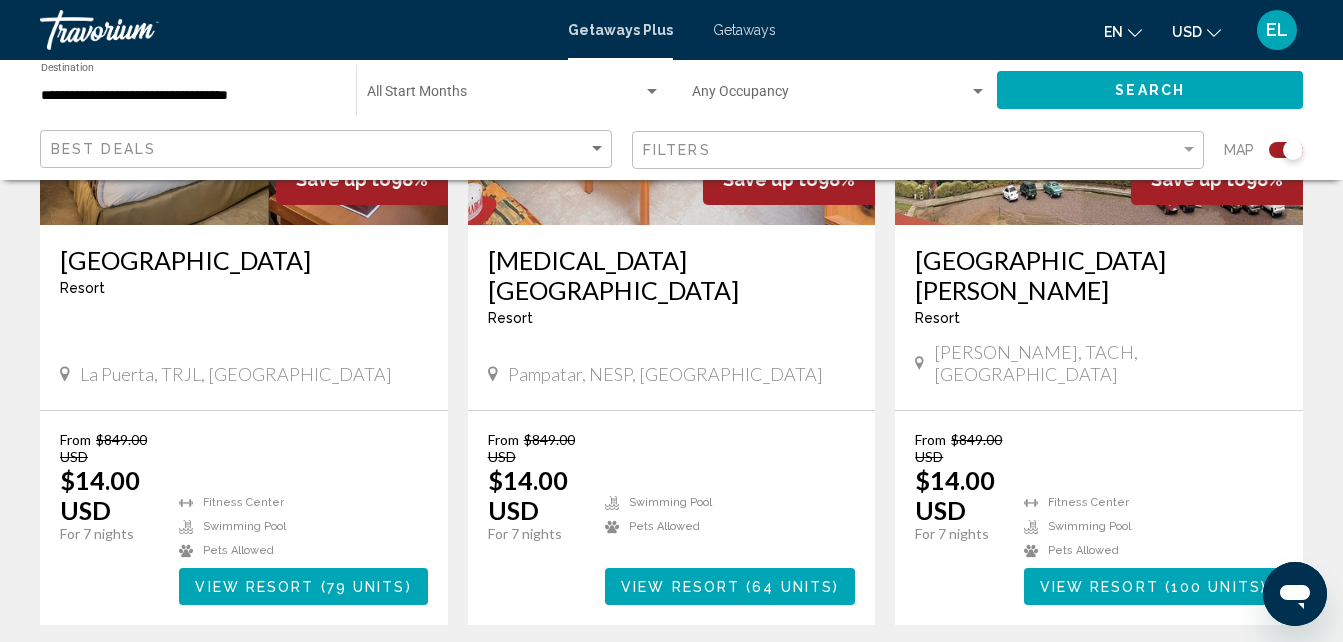 click on "9" at bounding box center [742, 685] 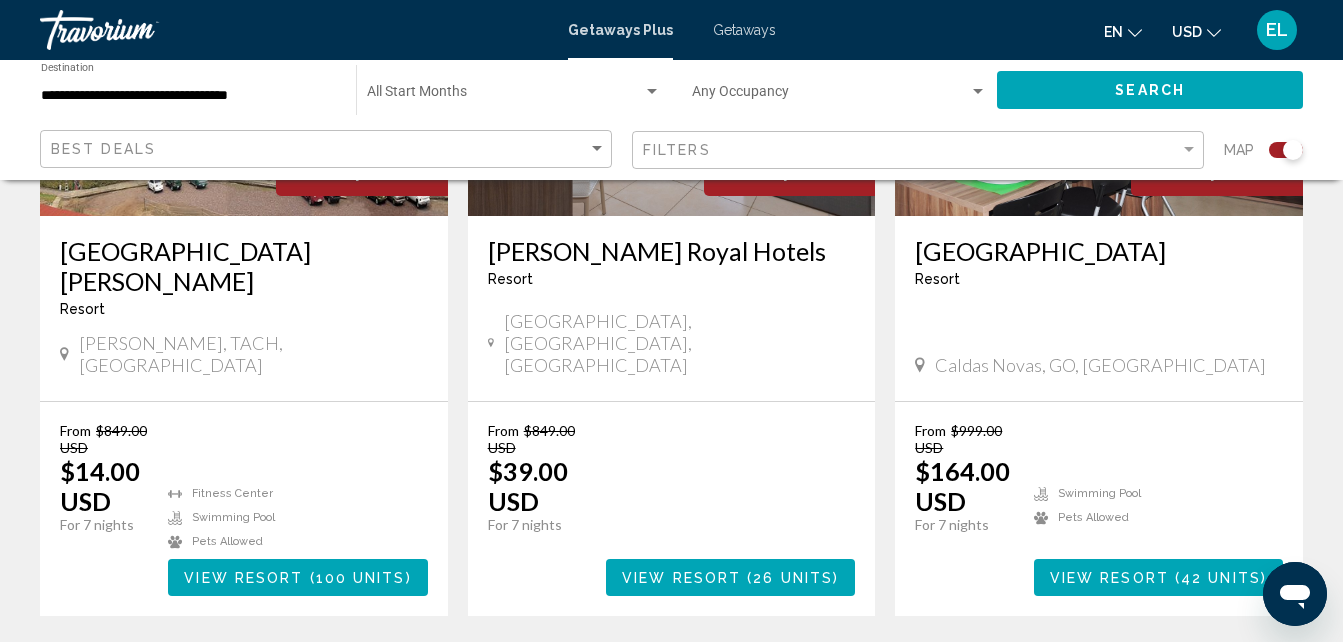 scroll, scrollTop: 3279, scrollLeft: 0, axis: vertical 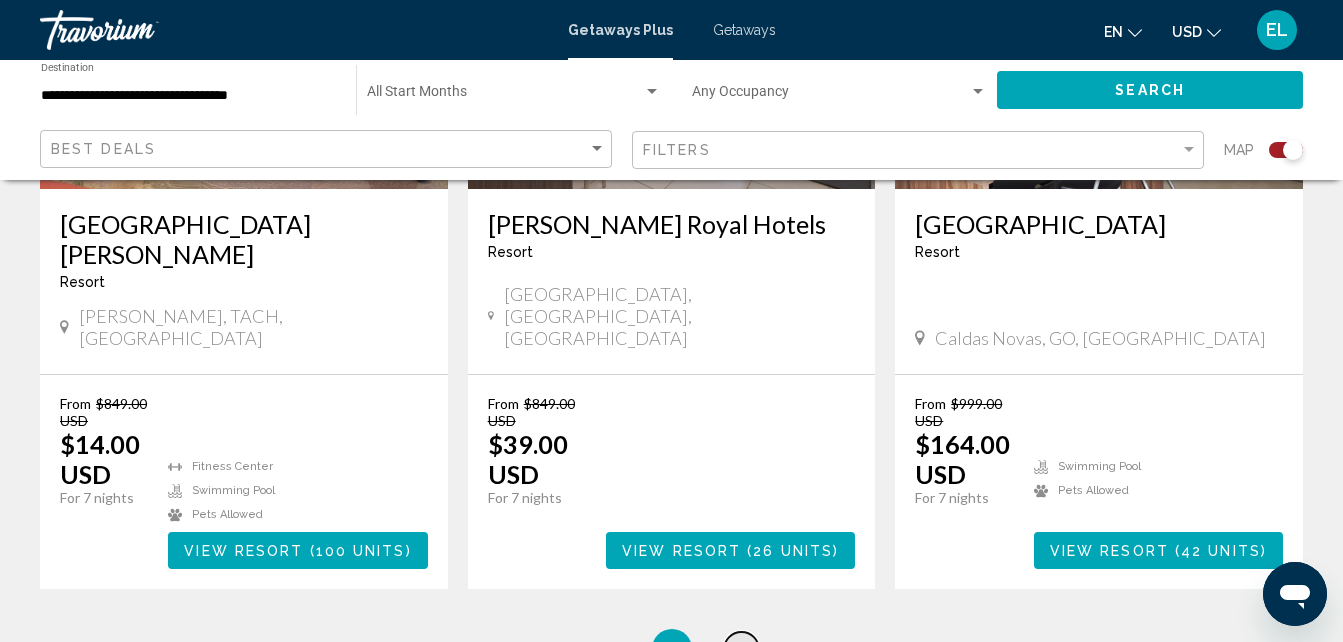 click on "10" at bounding box center (742, 649) 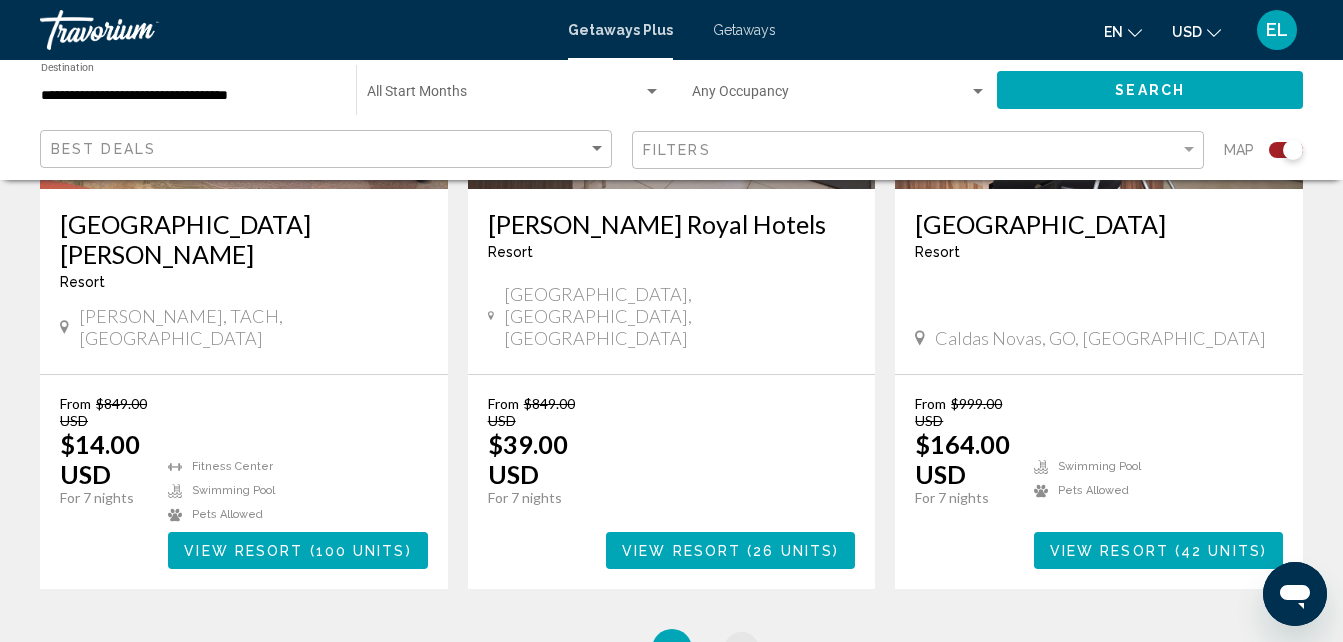 scroll, scrollTop: 0, scrollLeft: 0, axis: both 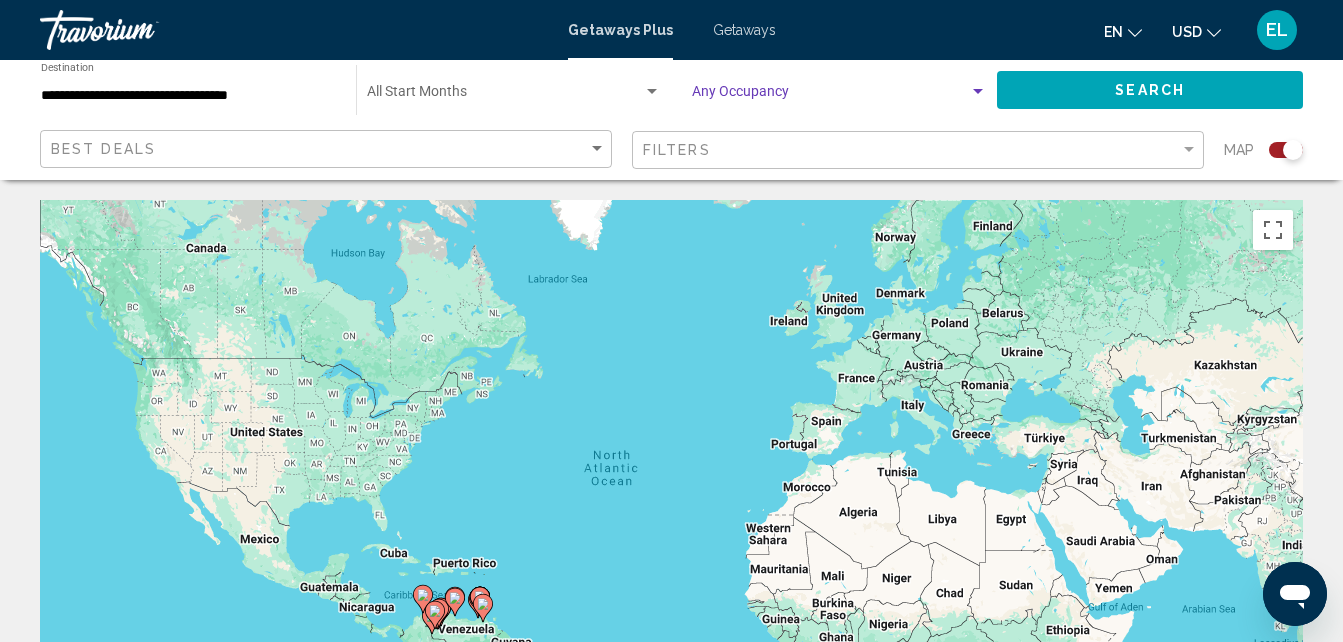 drag, startPoint x: 1218, startPoint y: 303, endPoint x: 912, endPoint y: 103, distance: 365.5626 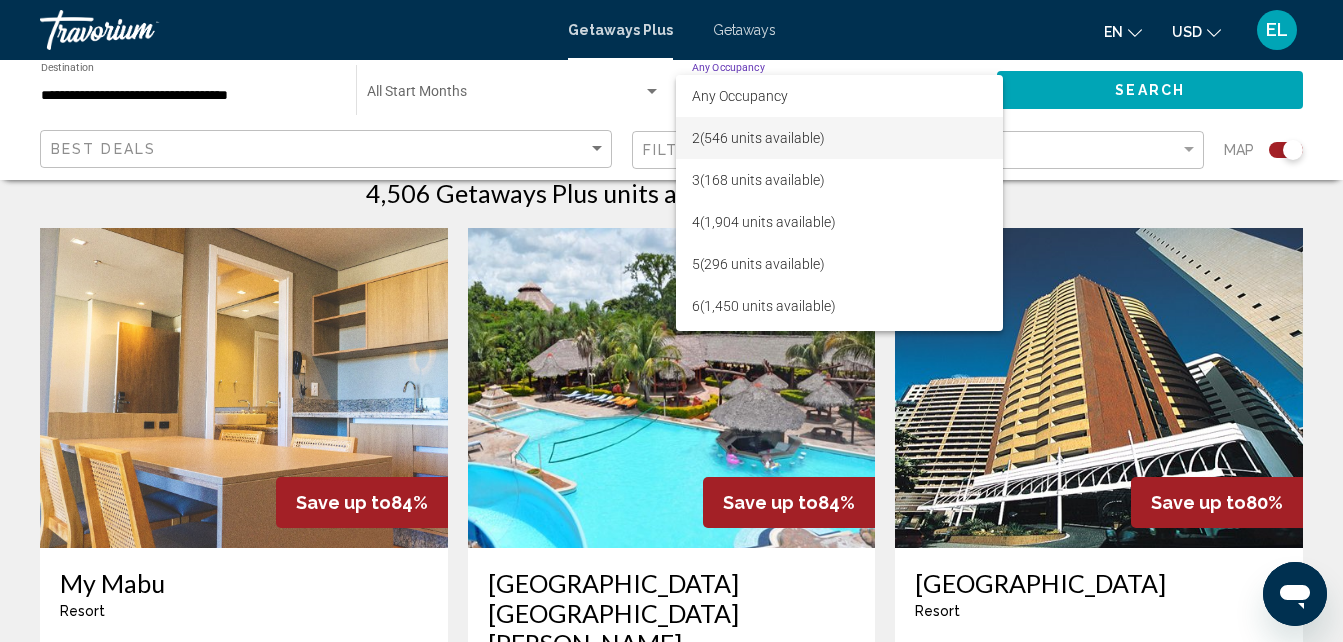 scroll, scrollTop: 669, scrollLeft: 0, axis: vertical 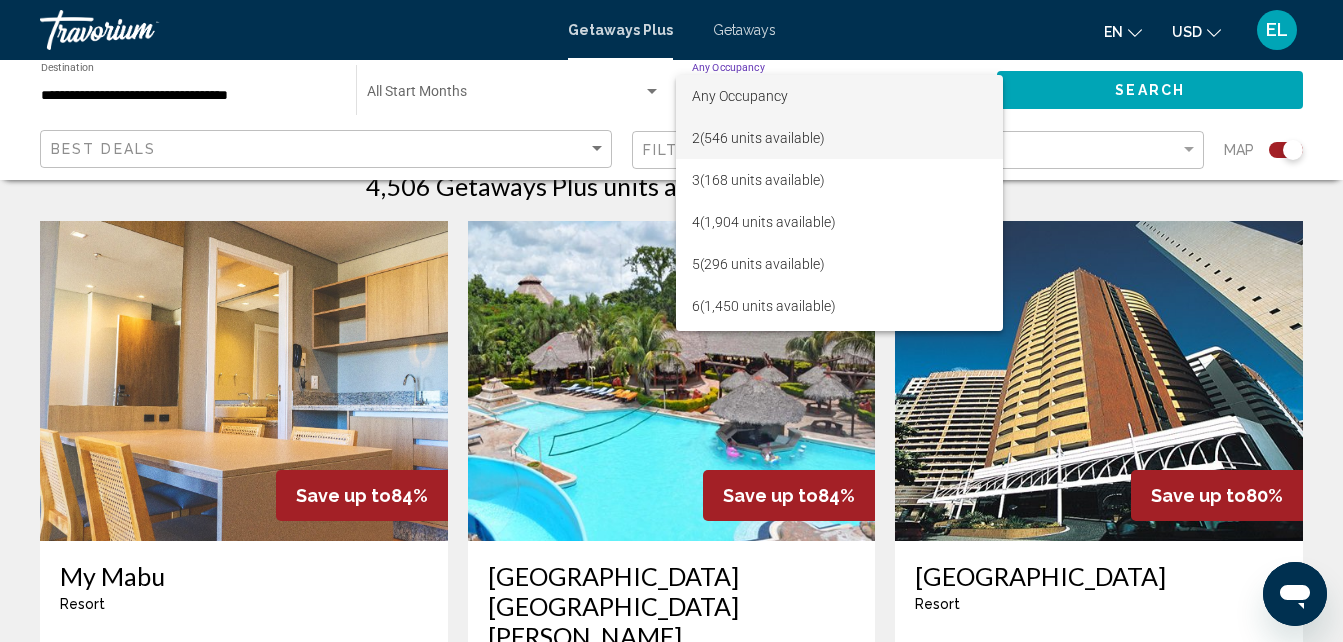 click on "Any Occupancy" at bounding box center (740, 96) 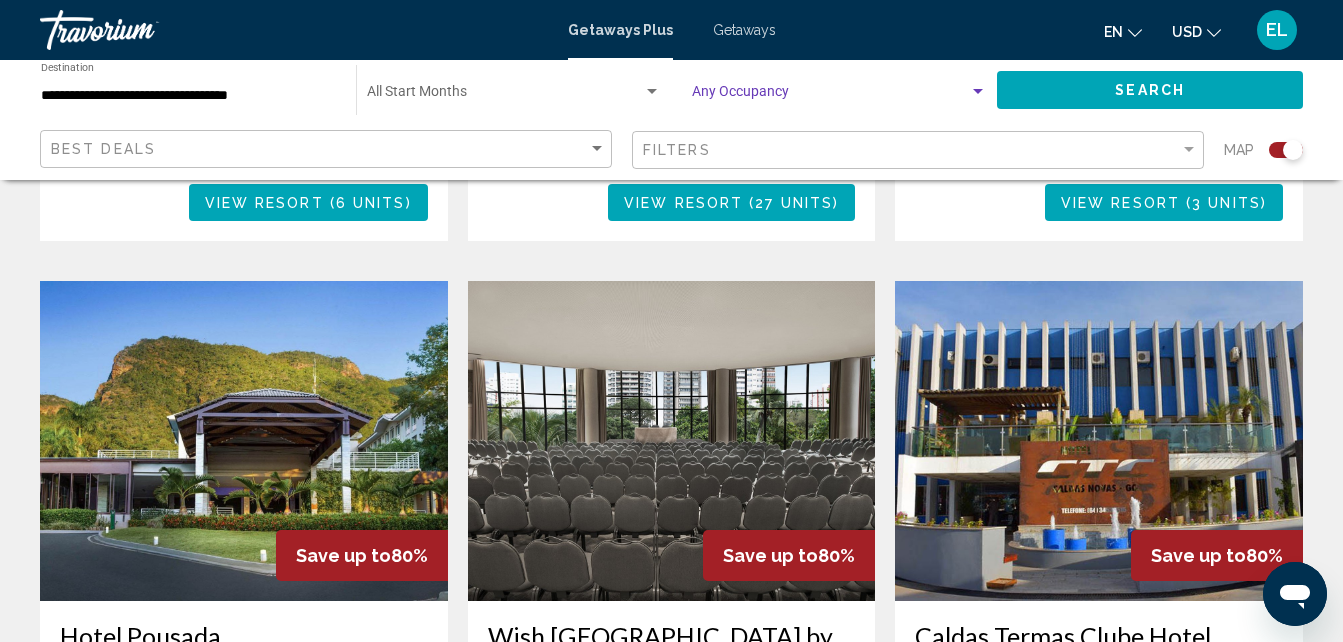 scroll, scrollTop: 1405, scrollLeft: 0, axis: vertical 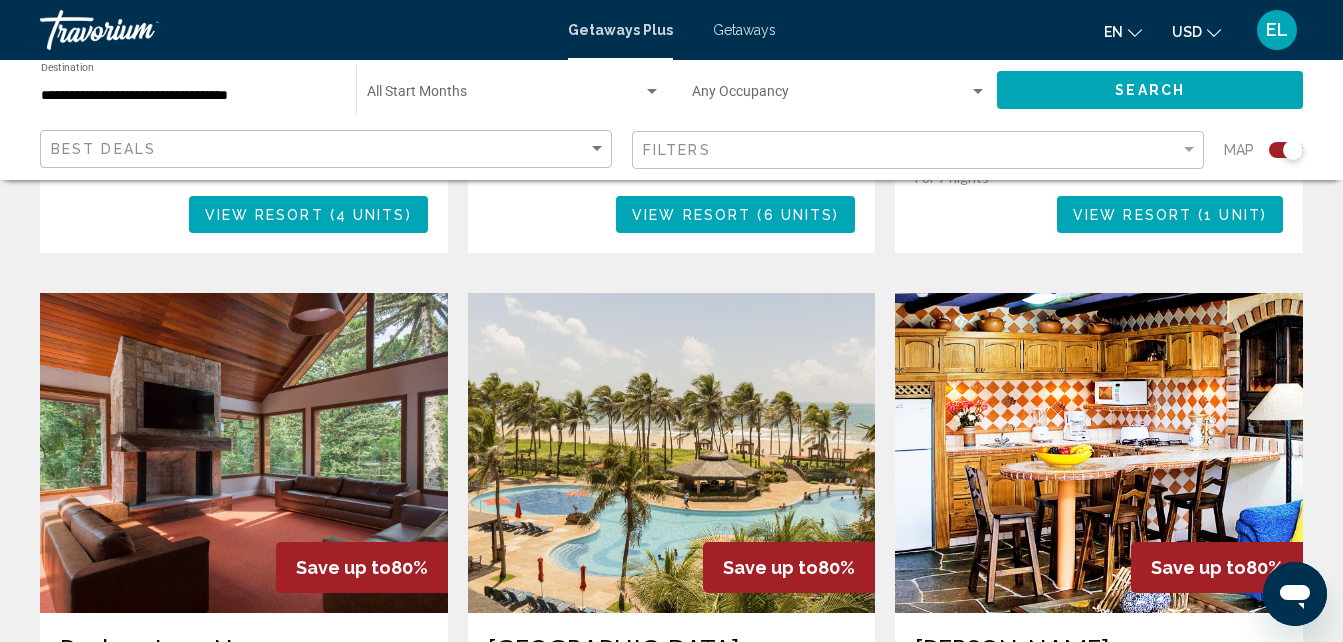 drag, startPoint x: 1342, startPoint y: 635, endPoint x: 1356, endPoint y: 623, distance: 18.439089 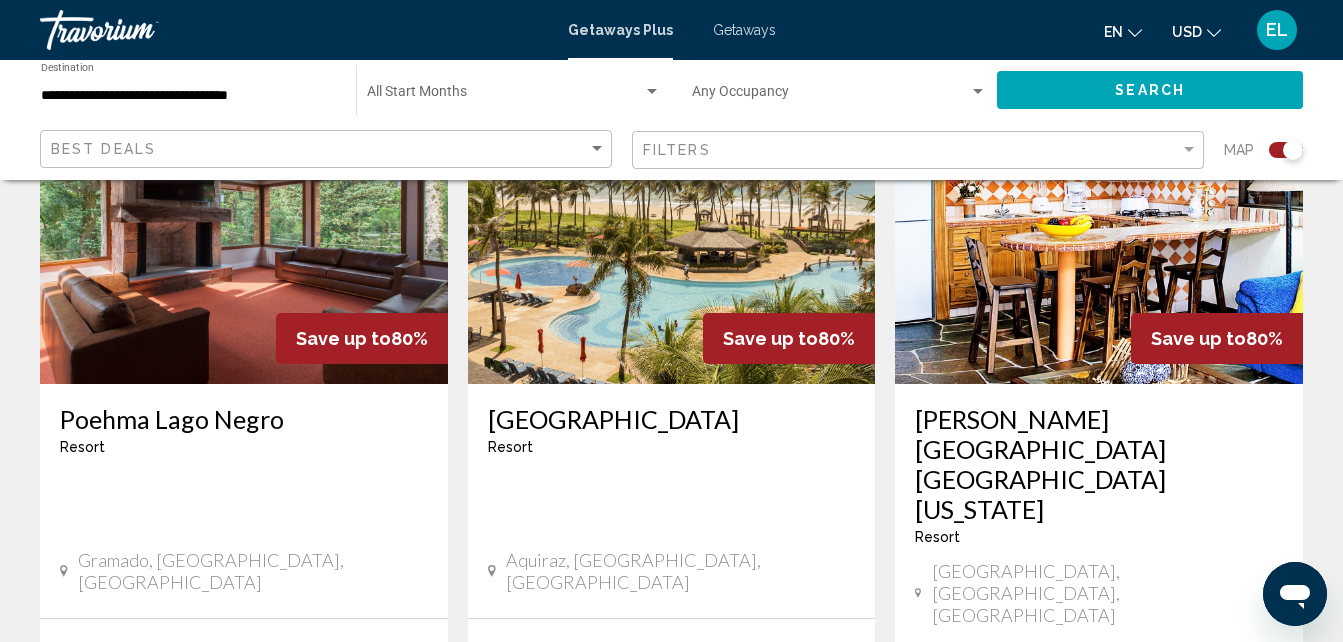 scroll, scrollTop: 3125, scrollLeft: 0, axis: vertical 